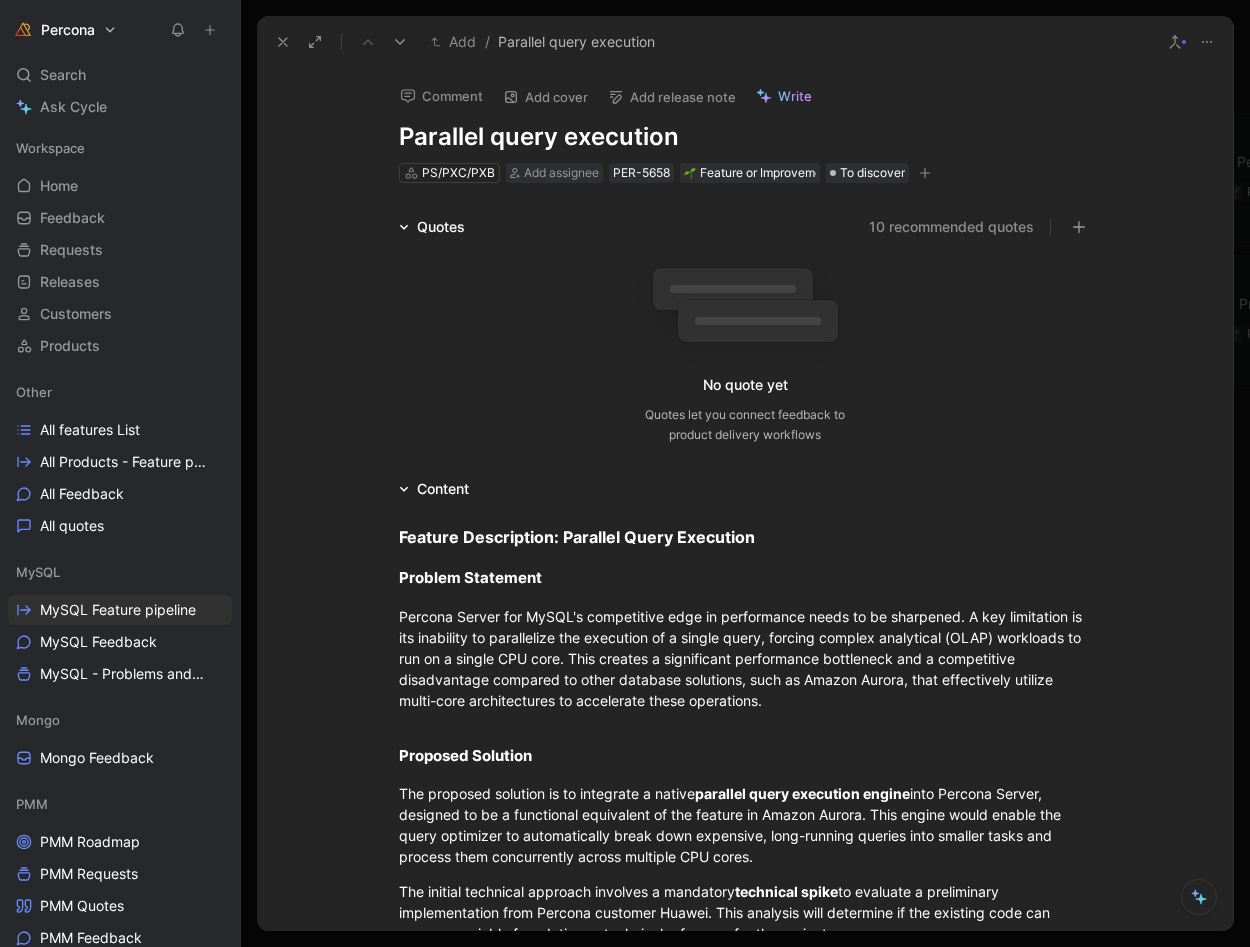 scroll, scrollTop: 0, scrollLeft: 0, axis: both 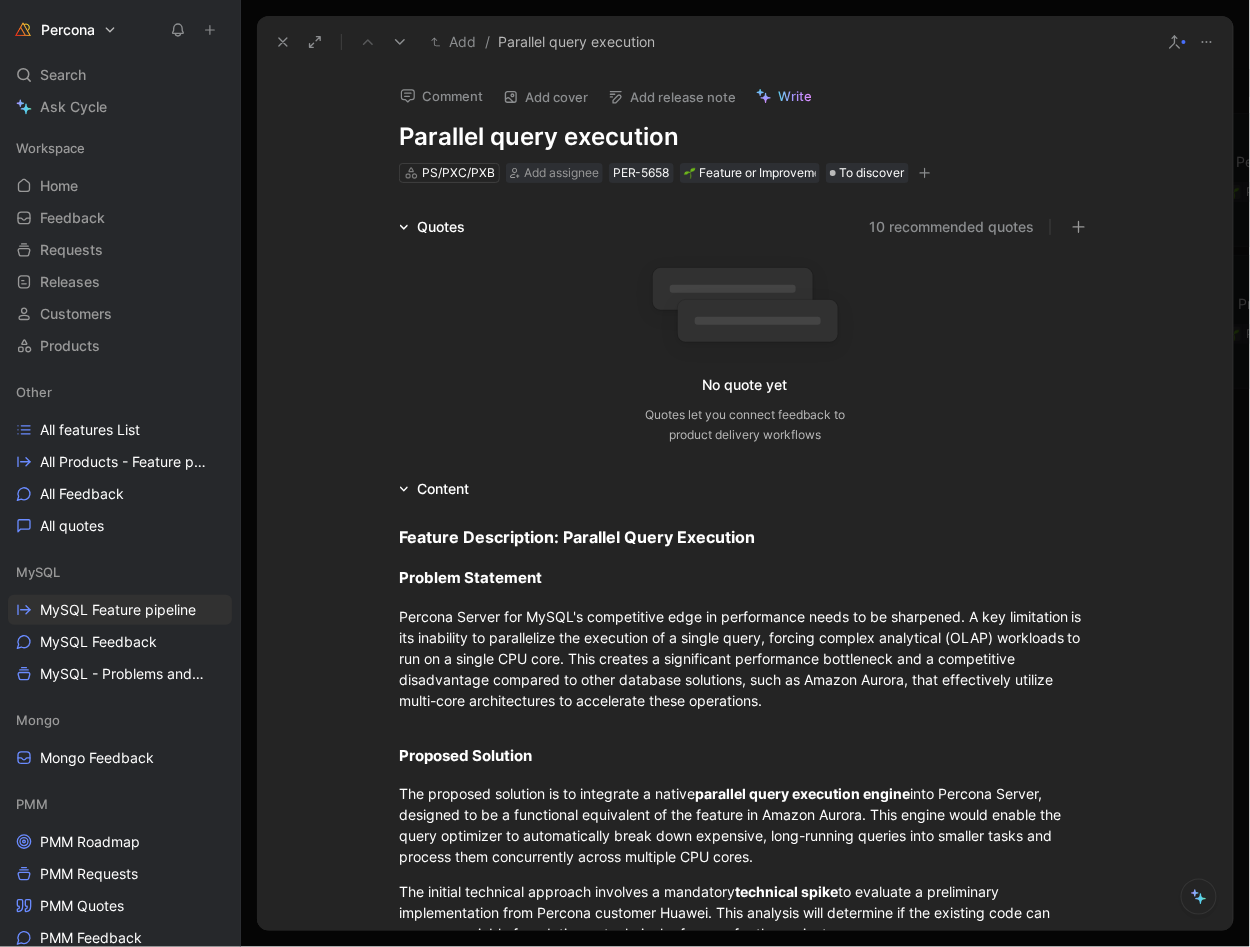 click 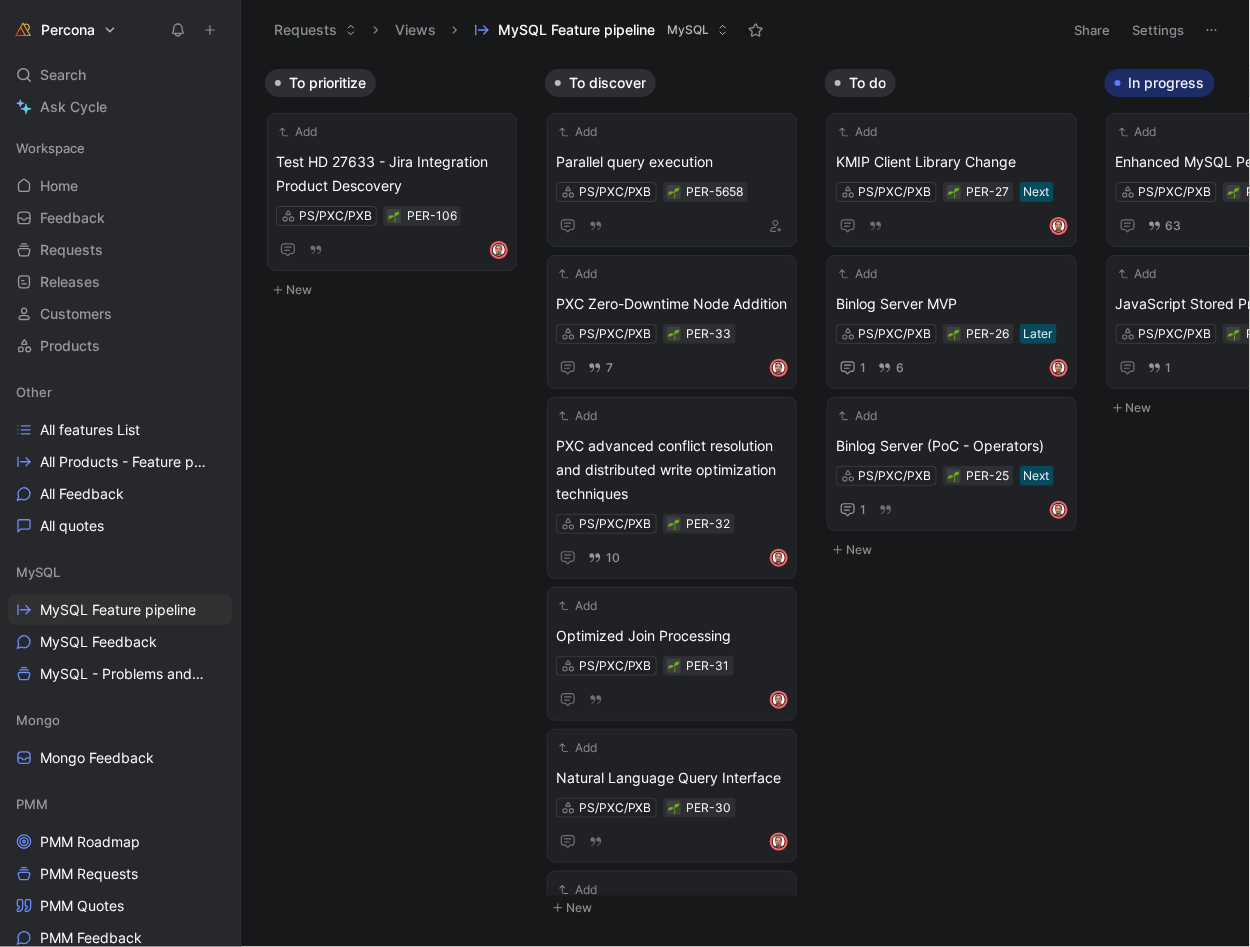 click on "Add Parallel query execution PS/PXC/PXB PER-5658 Add PXC Zero-Downtime Node Addition PS/PXC/PXB PER-33 7 Add PXC advanced conflict resolution and distributed write optimization techniques PS/PXC/PXB PER-32 10 Add Optimized Join Processing PS/PXC/PXB PER-31 Add Natural Language Query Interface PS/PXC/PXB PER-30 Add Comprehensive Vector Support PS/PXC/PXB PER-28" at bounding box center (677, 496) 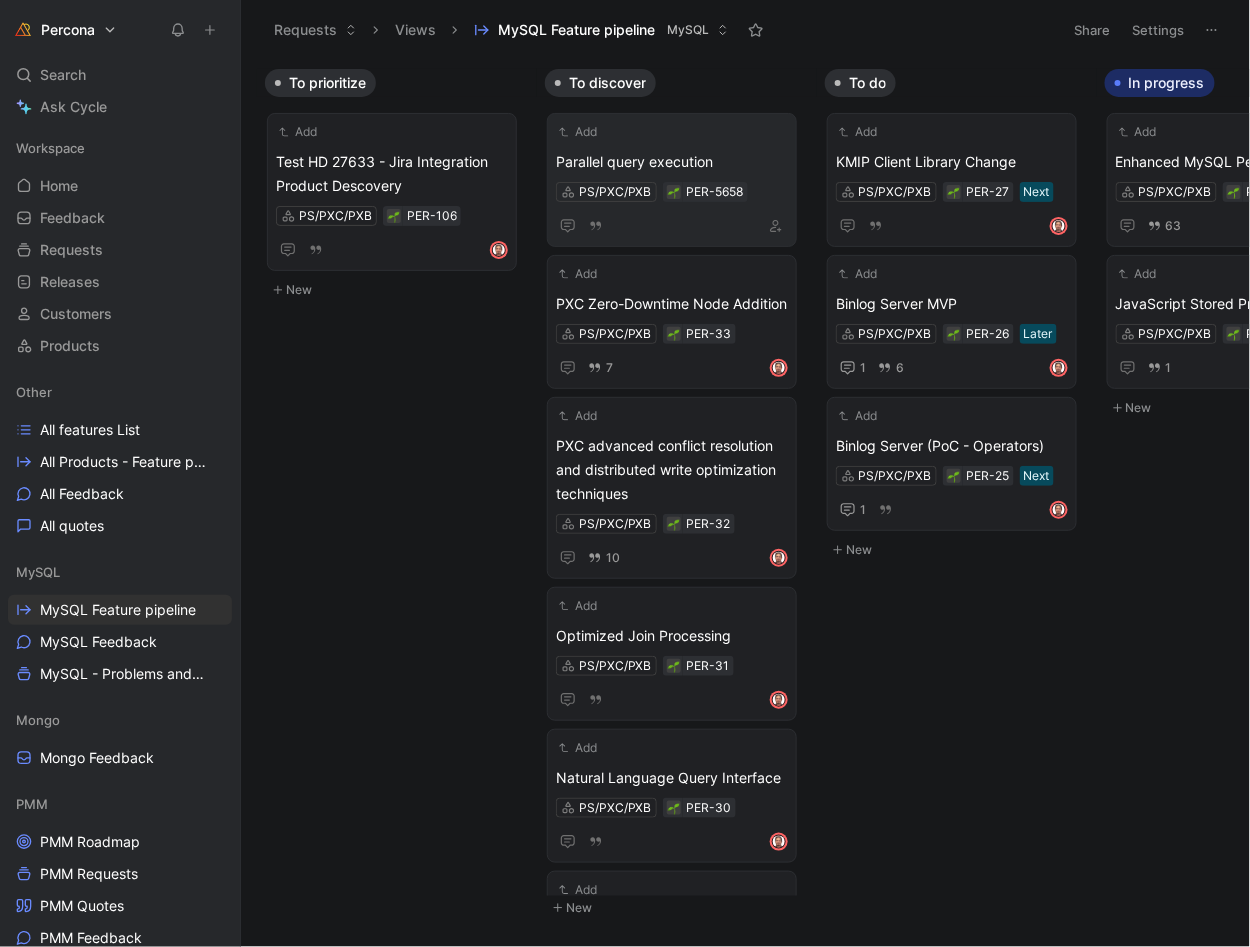 click on "Parallel query execution" at bounding box center (672, 162) 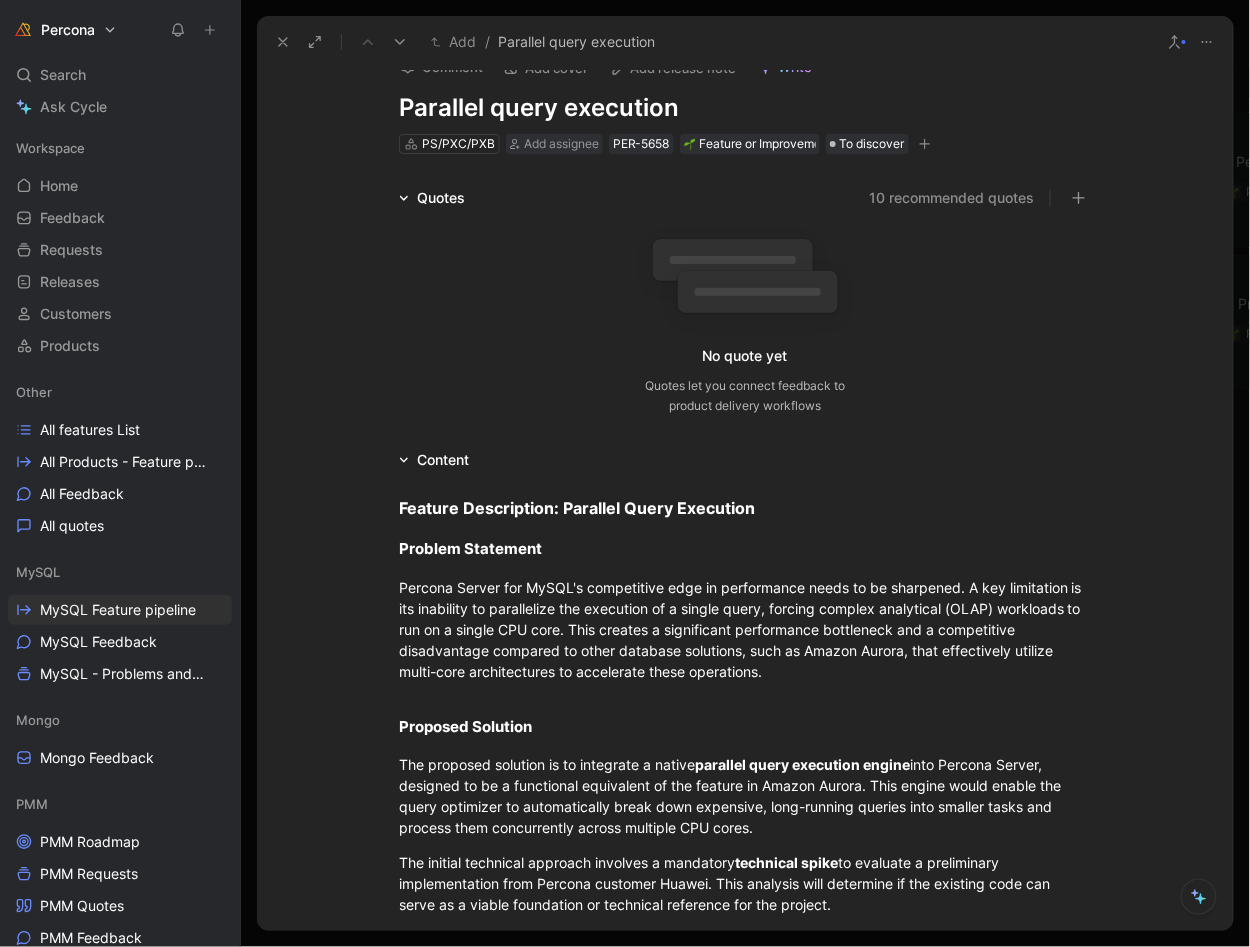 scroll, scrollTop: 11, scrollLeft: 0, axis: vertical 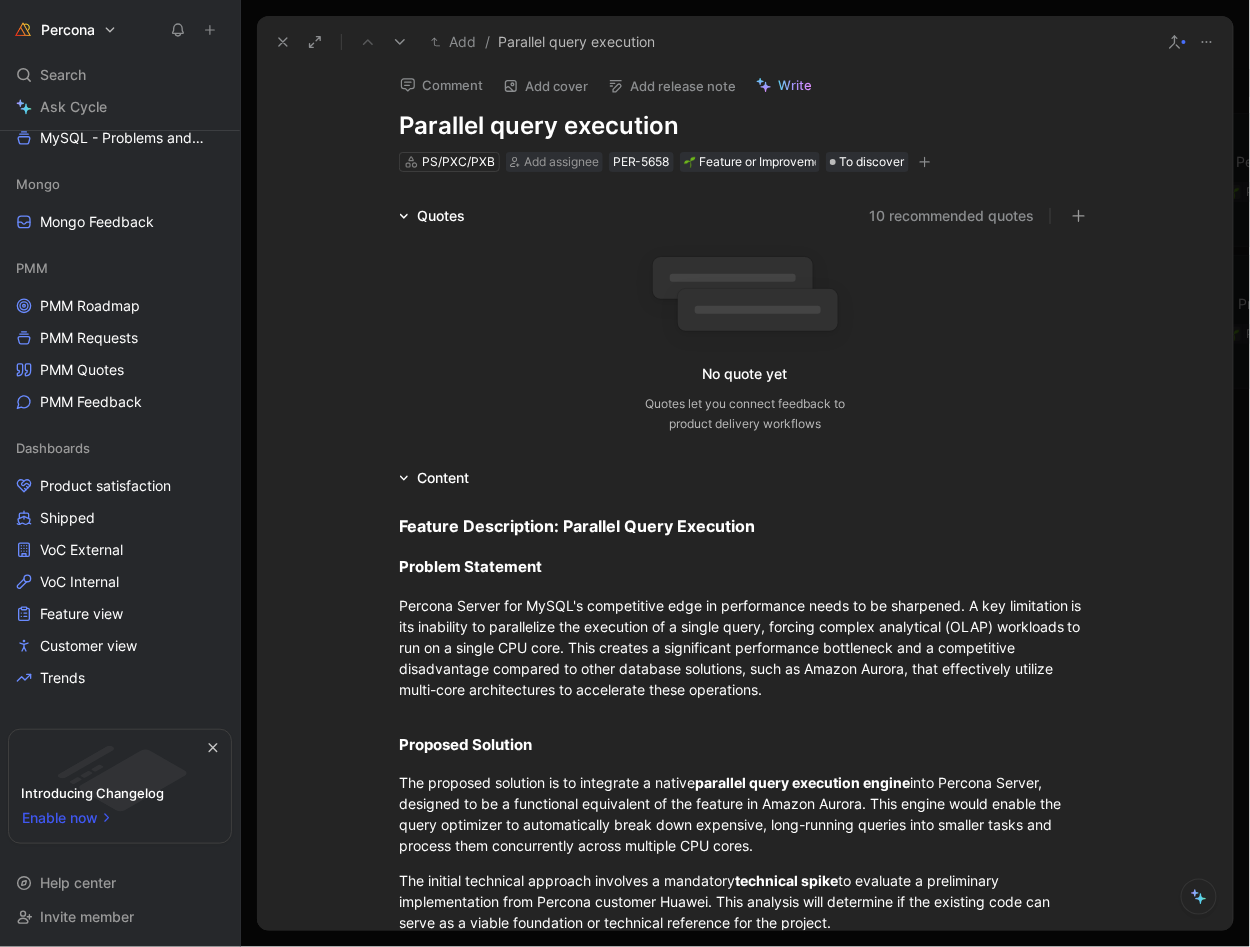 click on "Enable now" at bounding box center (61, 818) 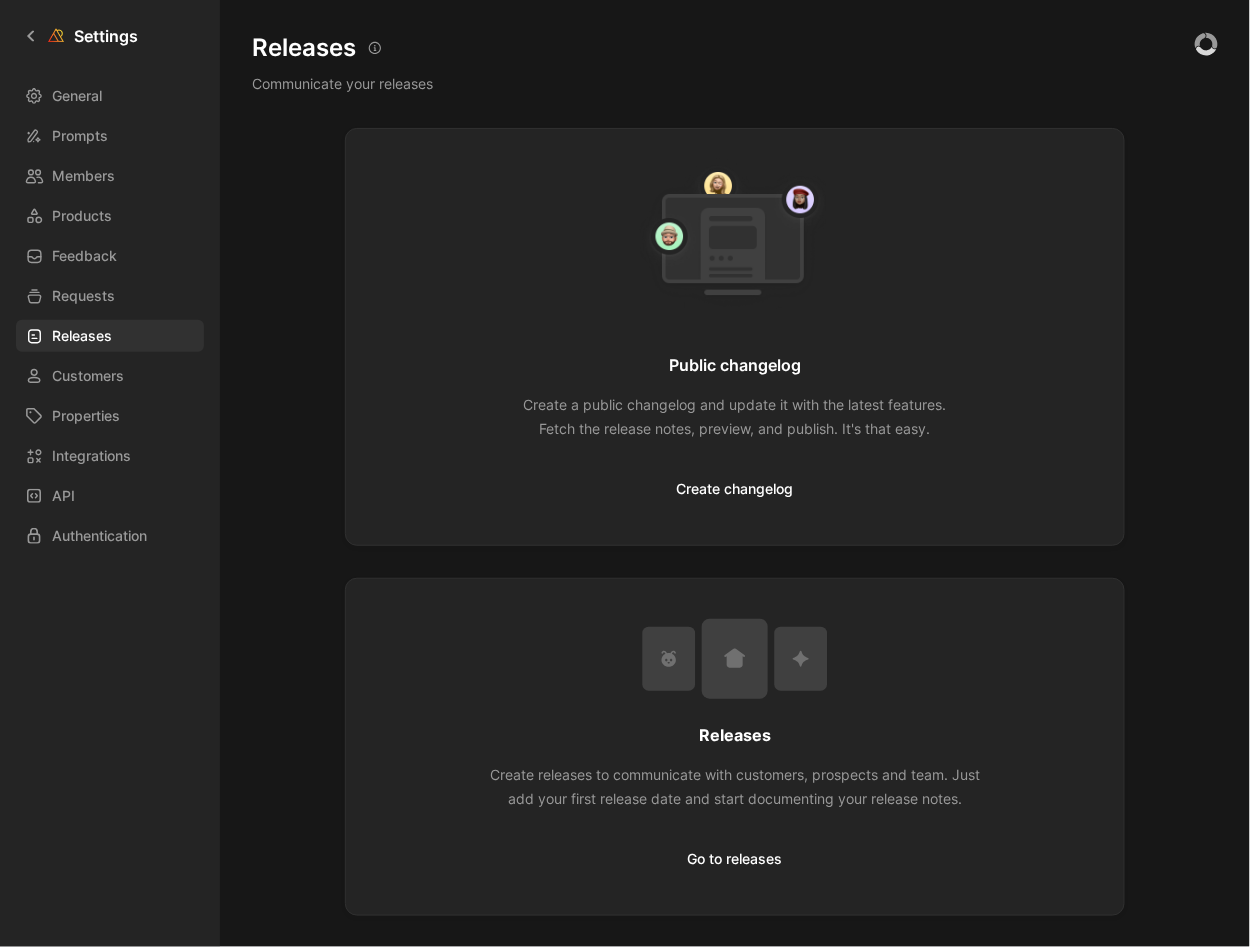 scroll, scrollTop: 0, scrollLeft: 0, axis: both 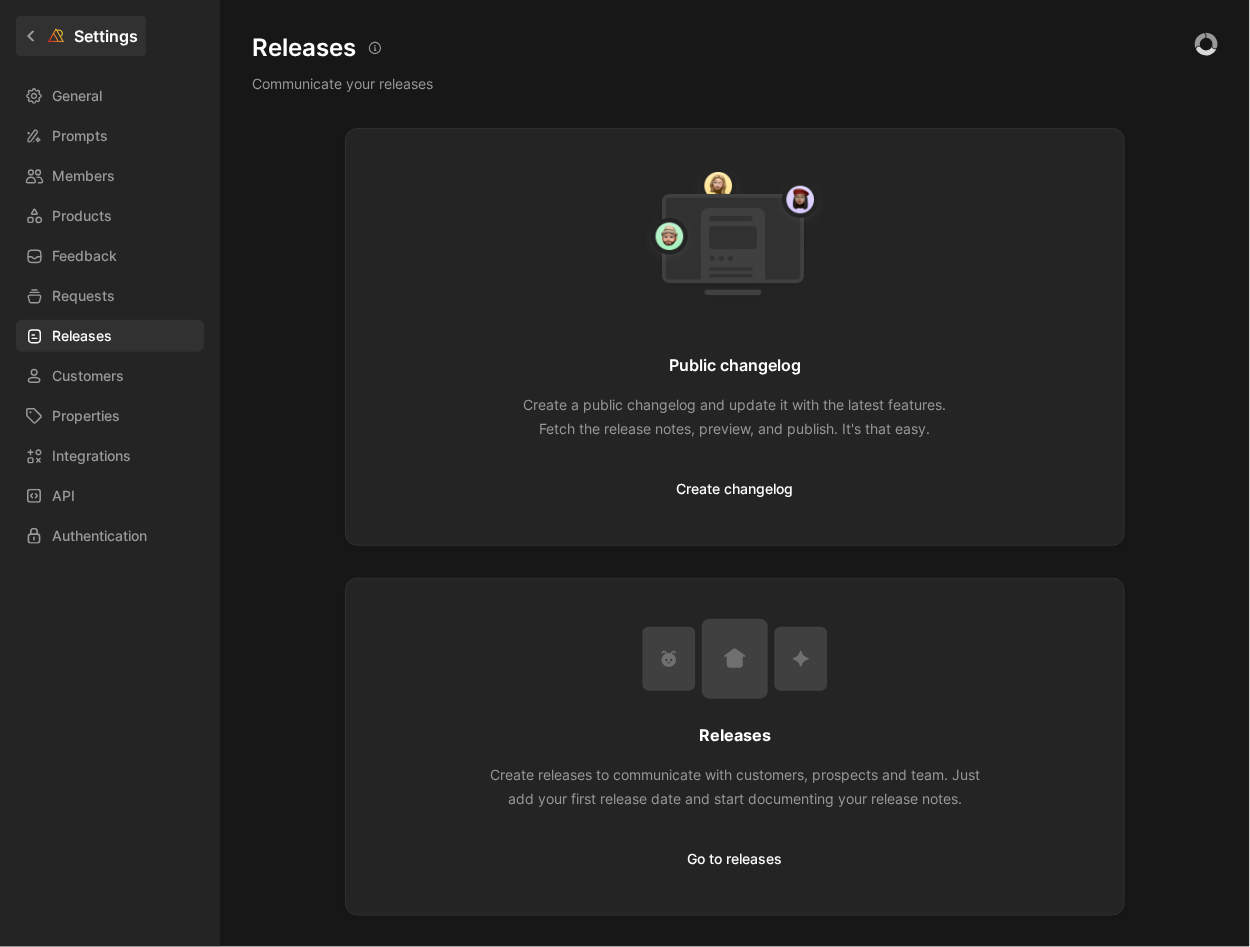 click 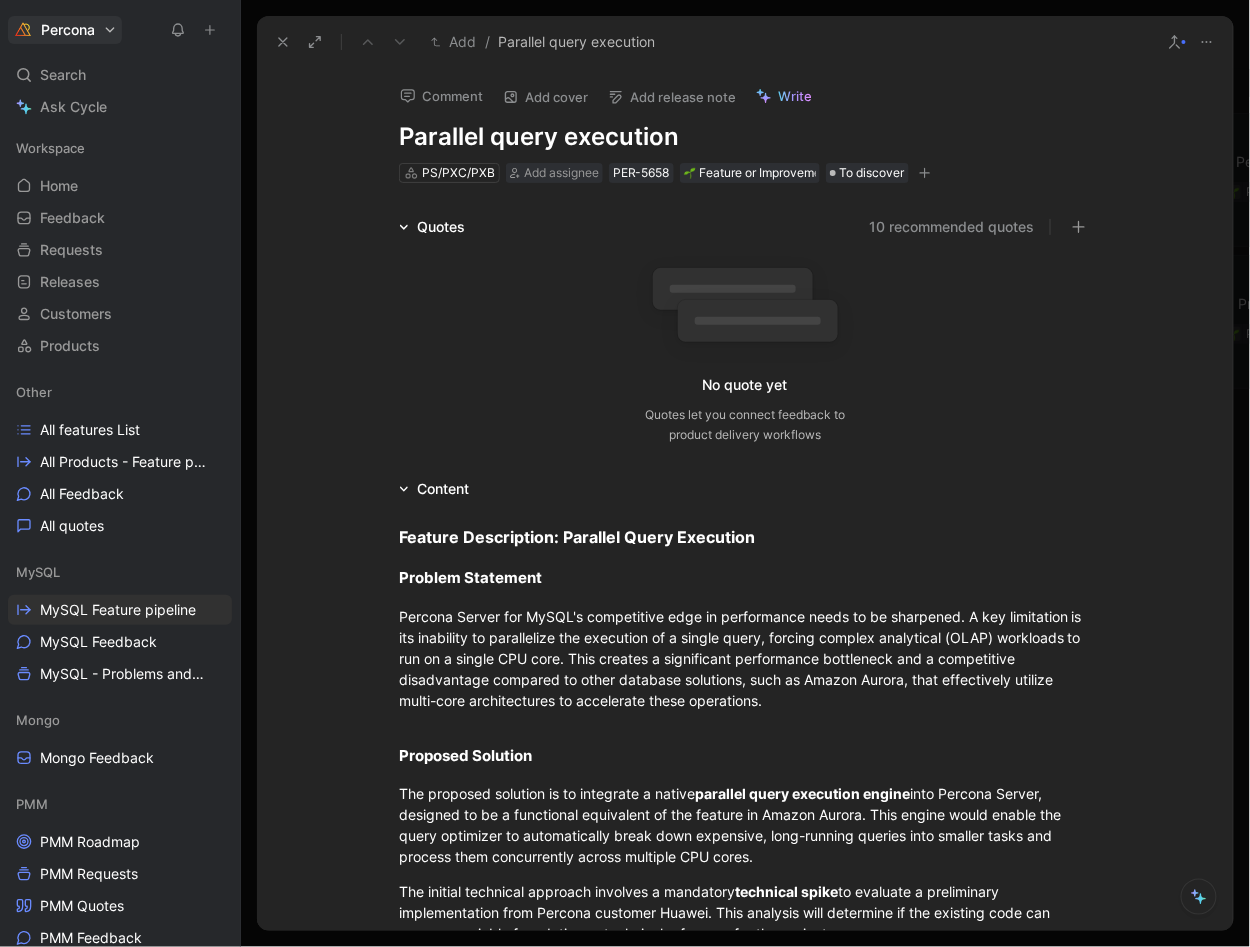 click on "Percona Search ⌘ K Ask Cycle Workspace Home G then H Feedback G then F Requests G then R Releases G then L Customers Products Other All features List All Products - Feature pipeline All Feedback All quotes MySQL MySQL Feature pipeline MySQL Feedback MySQL - Problems and Needs Mongo Mongo Feedback PMM PMM Roadmap PMM Requests PMM Quotes PMM Feedback Dashboards Product satisfaction Shipped VoC External VoC Internal Feature view Customer view Trends
To pick up a draggable item, press the space bar.
While dragging, use the arrow keys to move the item.
Press space again to drop the item in its new position, or press escape to cancel.
Introducing Changelog Enable now Help center Invite member Requests Views MySQL Feature pipeline MySQL Share Settings To prioritize Add Test HD 27633 - Jira Integration Product Descovery PS/PXC/PXB PER-106 New To discover Add Parallel query execution PS/PXC/PXB PER-5658 Add PXC Zero-Downtime Node Addition PS/PXC/PXB PER-33 7 Add PS/PXC/PXB PER-32 10 1" at bounding box center (625, 473) 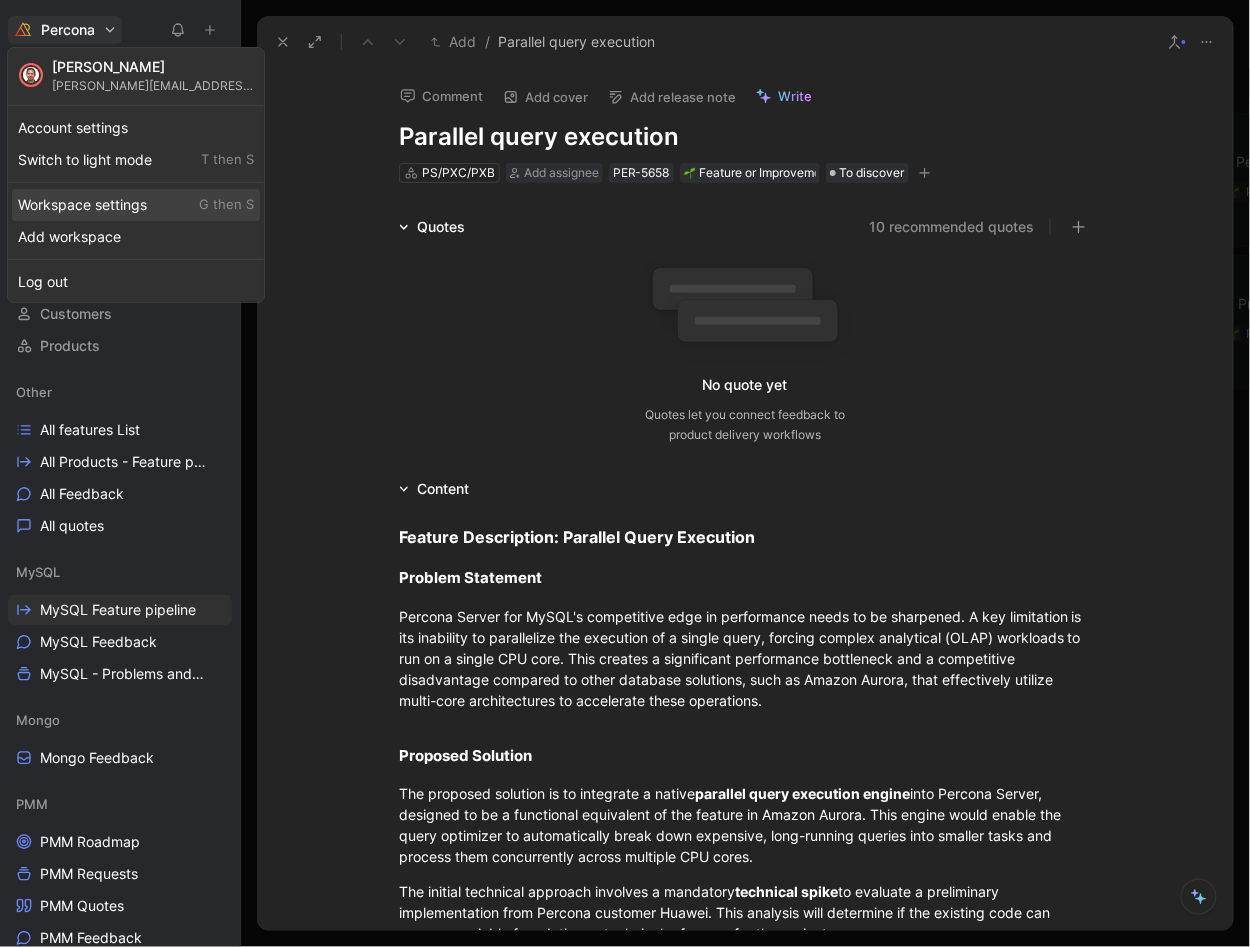 click on "Workspace settings G then S" at bounding box center (136, 205) 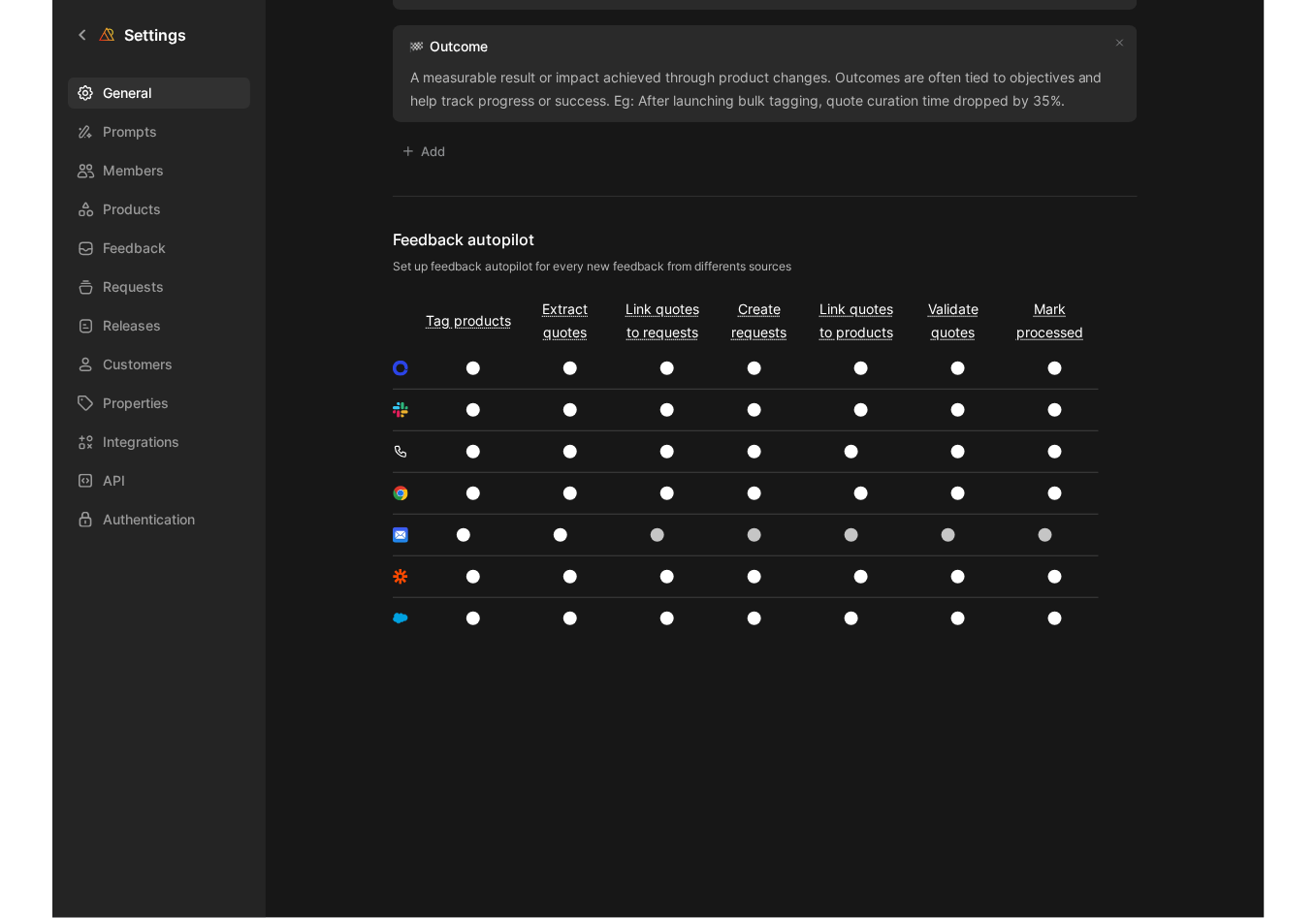 scroll, scrollTop: 1722, scrollLeft: 0, axis: vertical 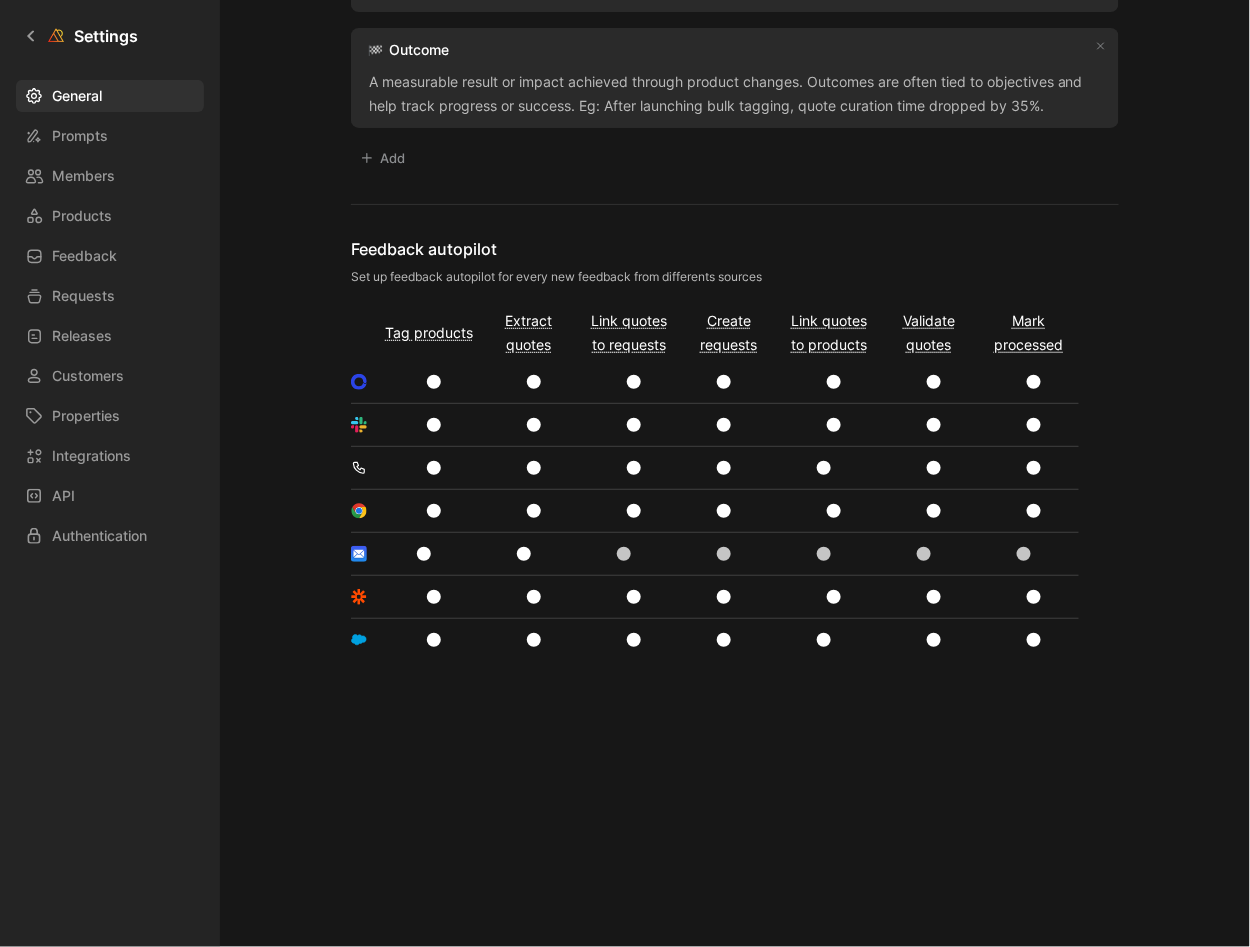 click at bounding box center (729, 382) 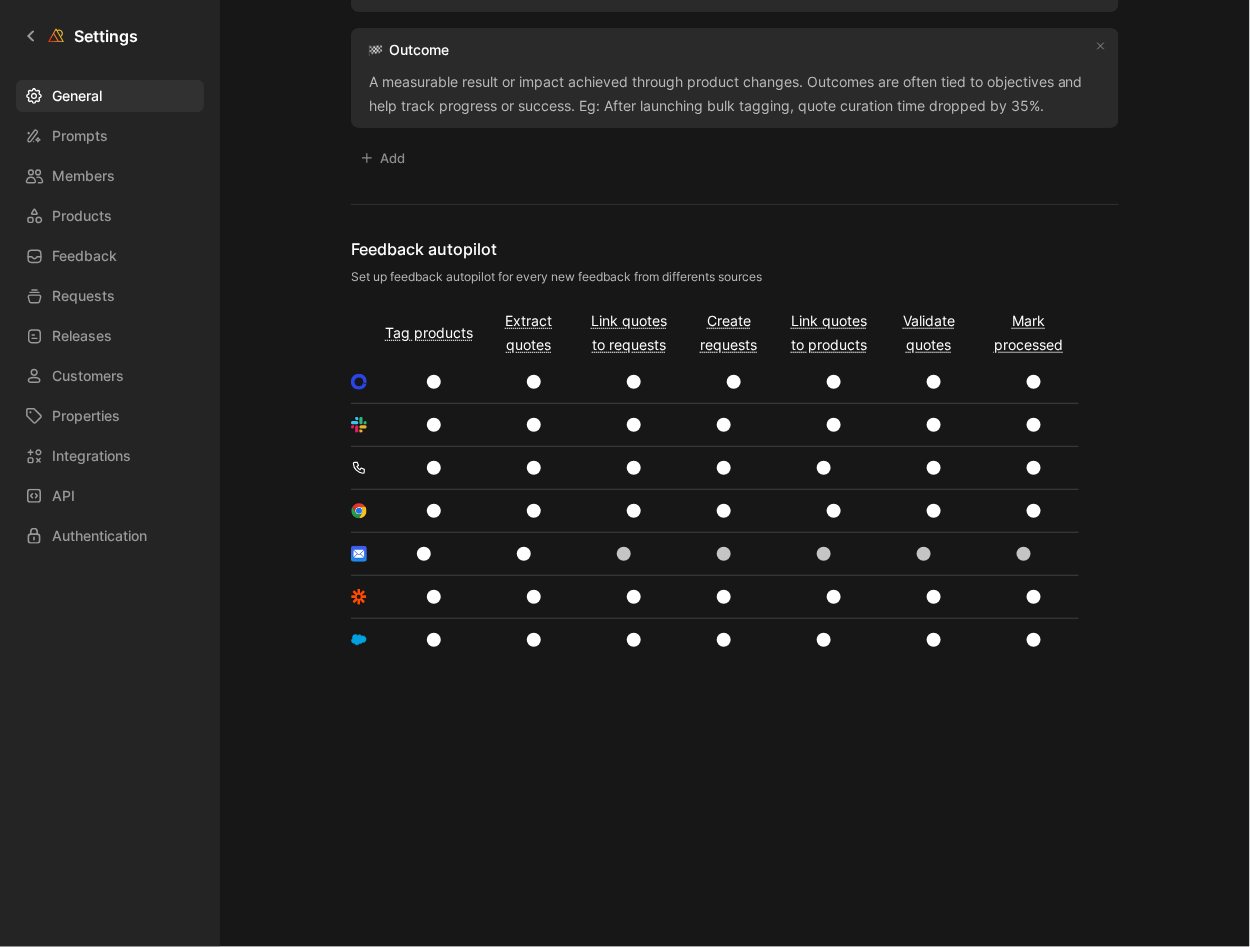 click at bounding box center [729, 425] 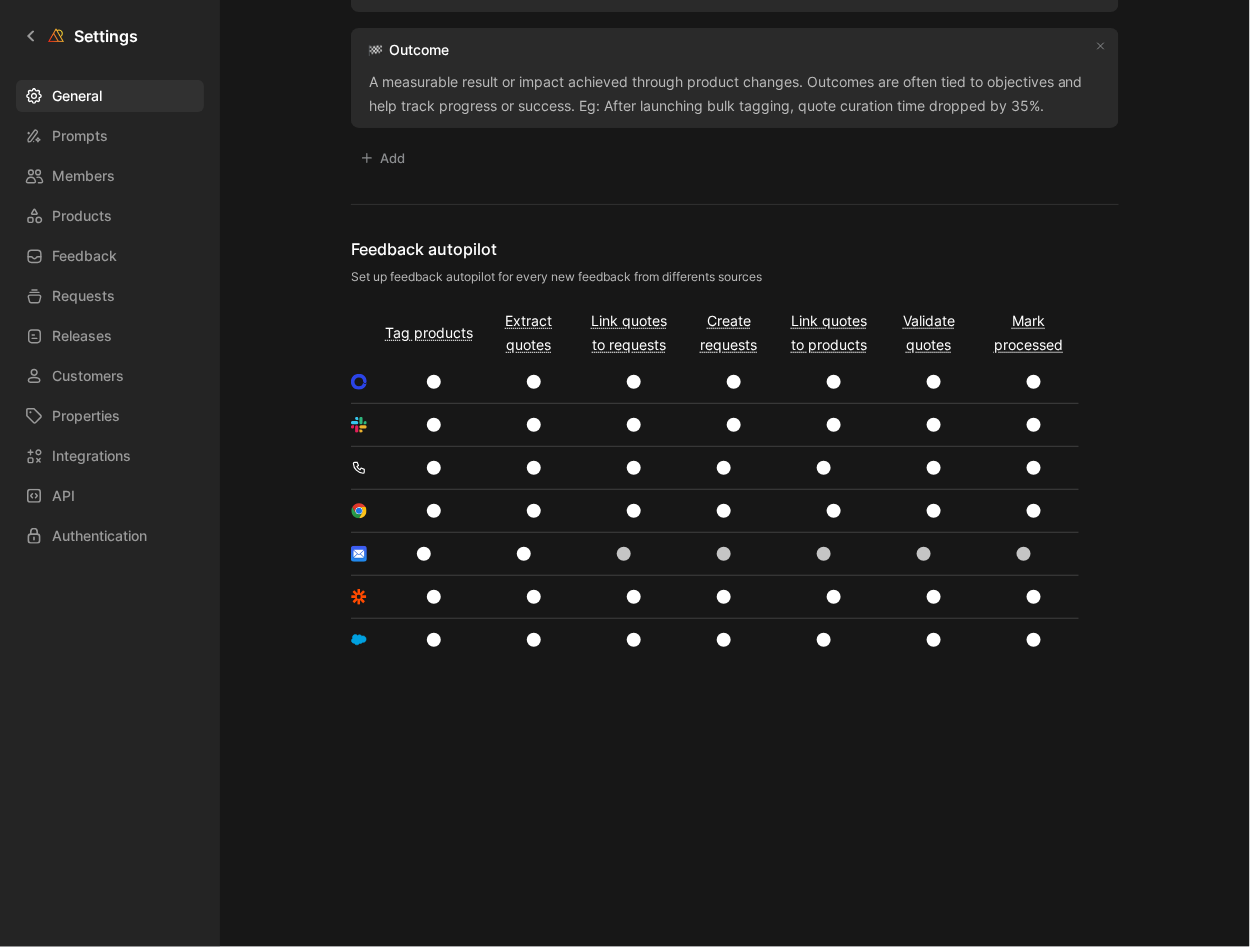 click at bounding box center (735, 511) 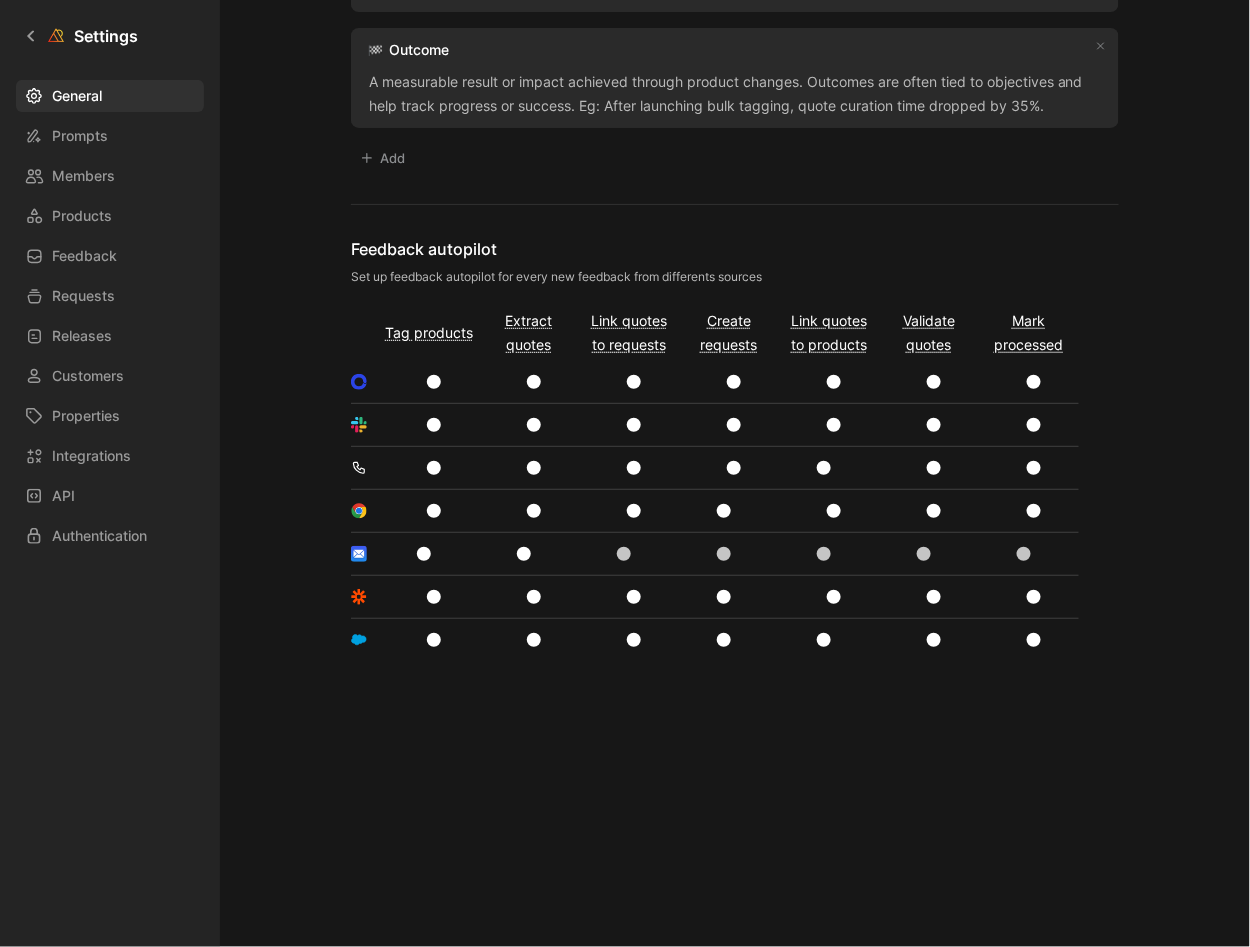 click at bounding box center (724, 511) 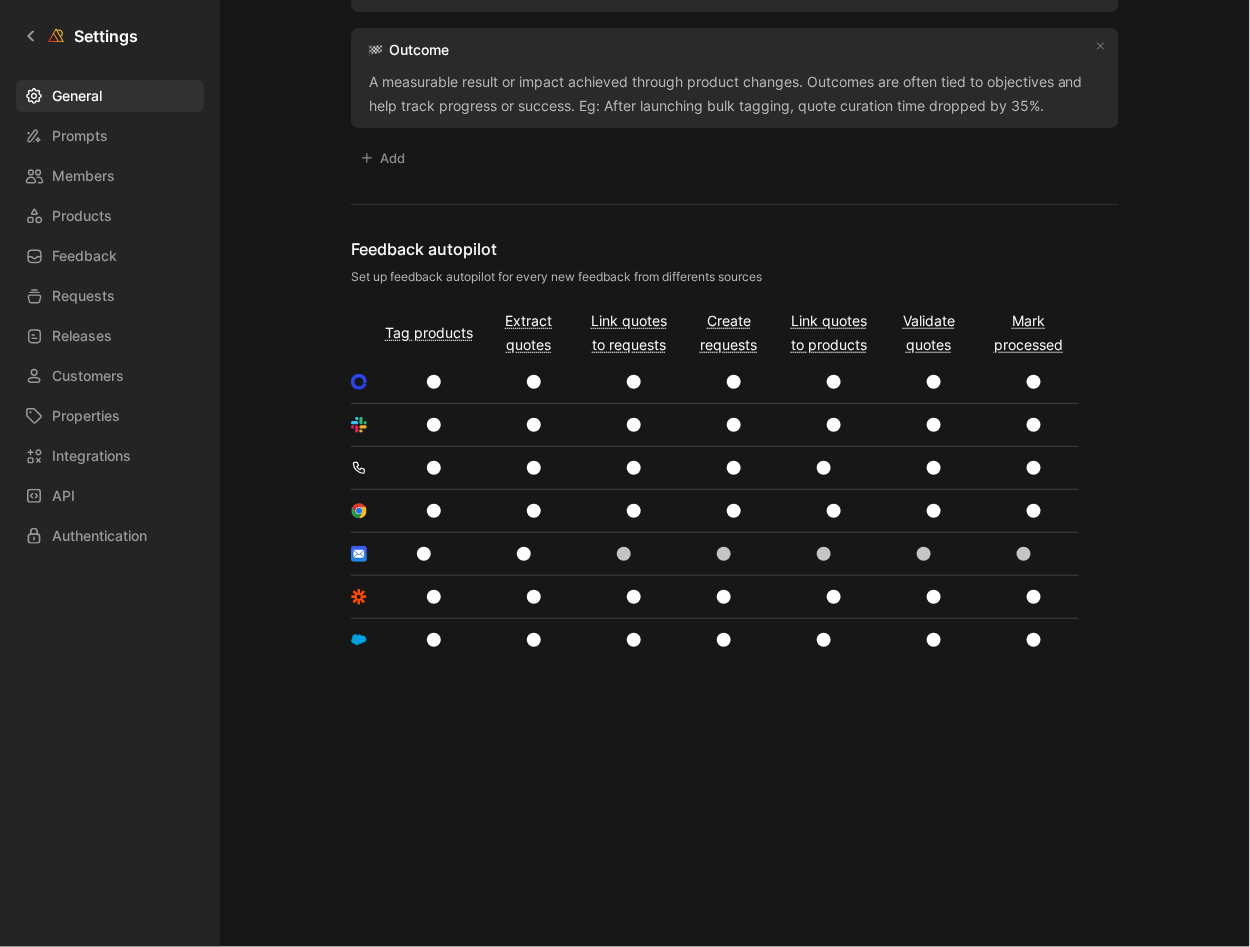 click at bounding box center (729, 554) 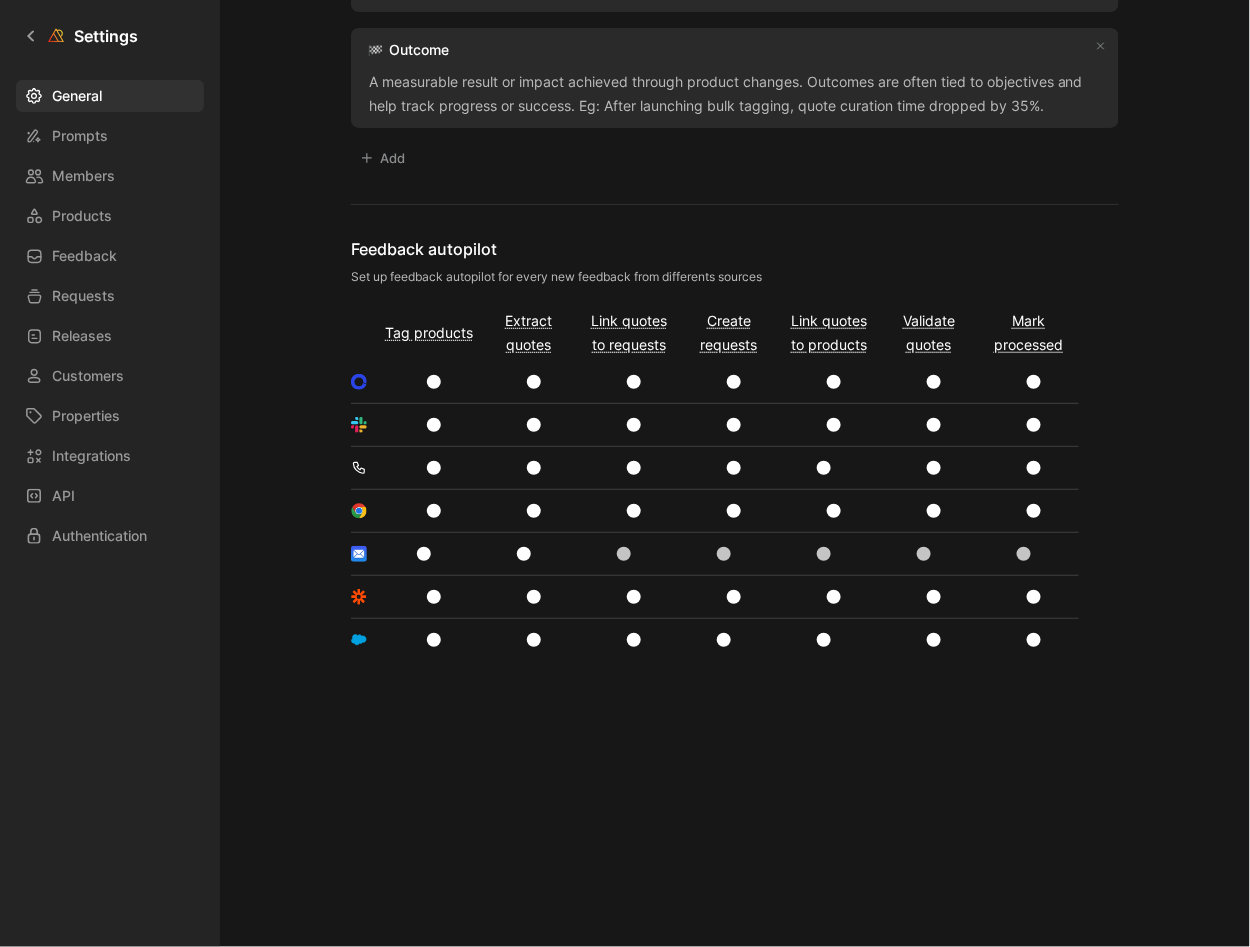 click at bounding box center [729, 640] 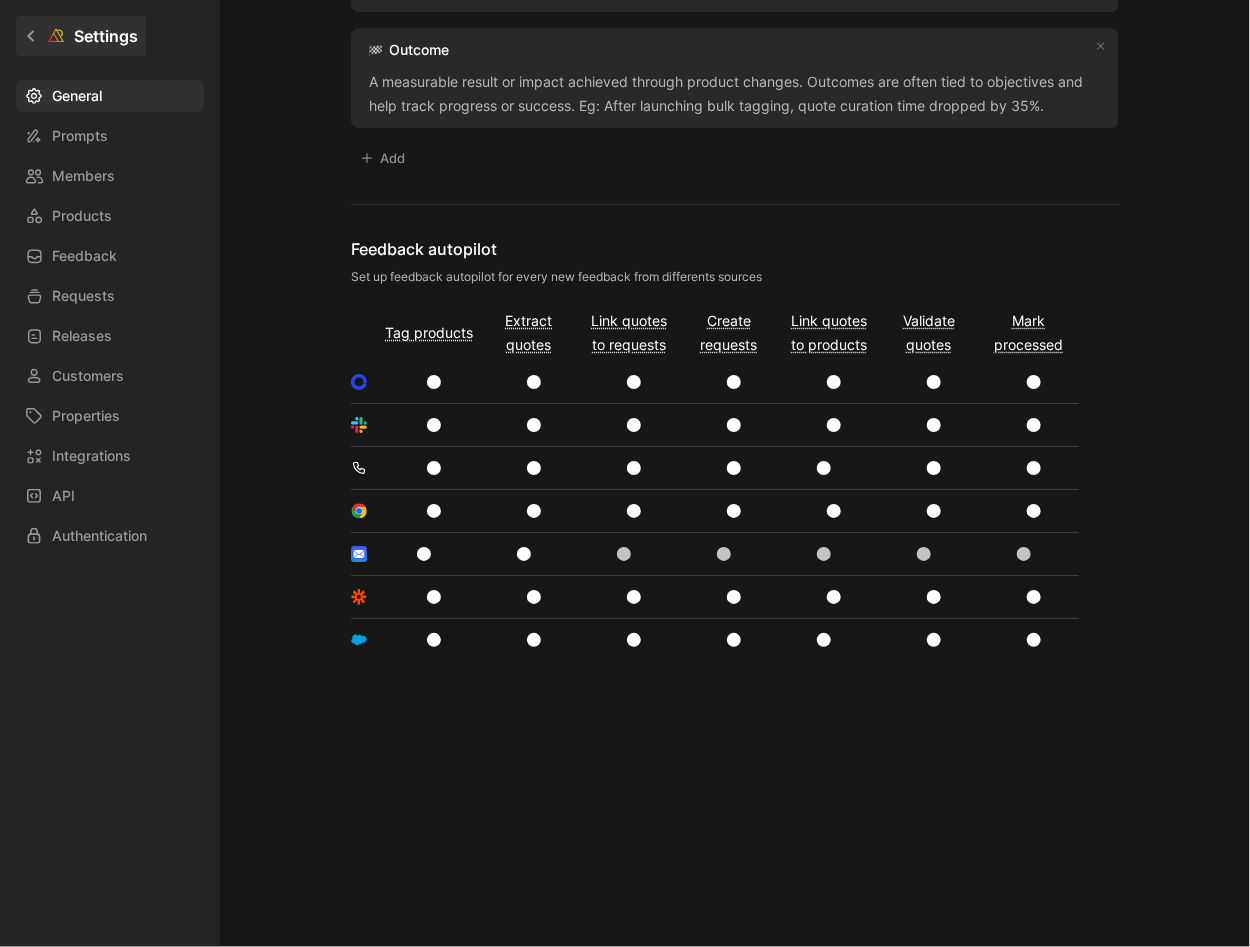 click 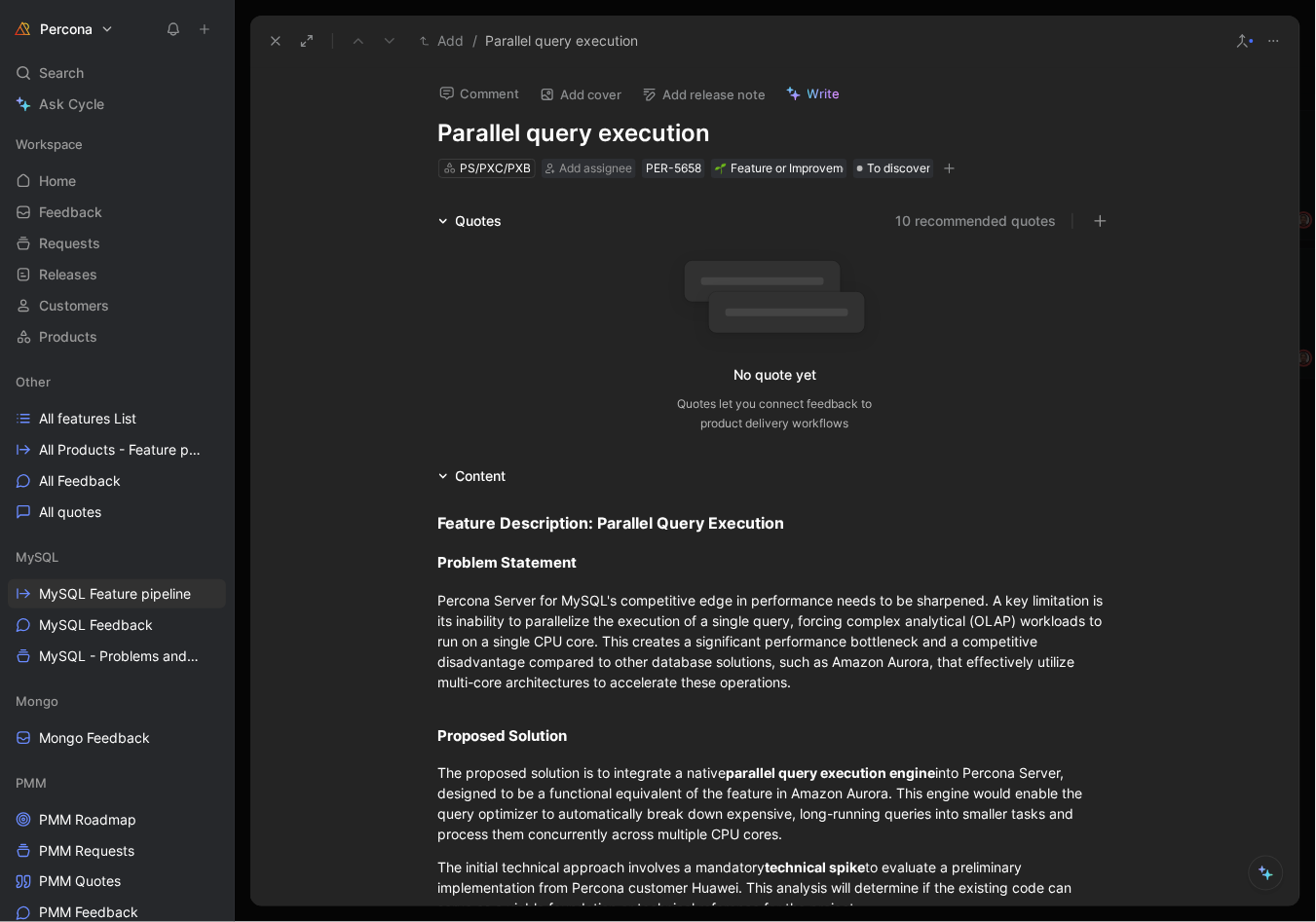 click on "Percona Search ⌘ K Ask Cycle Workspace Home G then H Feedback G then F Requests G then R Releases G then L Customers Products Other All features List All Products - Feature pipeline All Feedback All quotes MySQL MySQL Feature pipeline MySQL Feedback MySQL - Problems and Needs Mongo Mongo Feedback PMM PMM Roadmap PMM Requests PMM Quotes PMM Feedback Dashboards Product satisfaction Shipped VoC External VoC Internal Feature view Customer view Trends
To pick up a draggable item, press the space bar.
While dragging, use the arrow keys to move the item.
Press space again to drop the item in its new position, or press escape to cancel.
Introducing Changelog Enable now Help center Invite member Requests Views MySQL Feature pipeline MySQL Share Settings To prioritize Add Test HD 27633 - Jira Integration Product Descovery PS/PXC/PXB PER-106 New To discover Add Parallel query execution PS/PXC/PXB PER-5658 Add PXC Zero-Downtime Node Addition PS/PXC/PXB PER-33 7 Add PS/PXC/PXB PER-32 10 1" at bounding box center [658, 461] 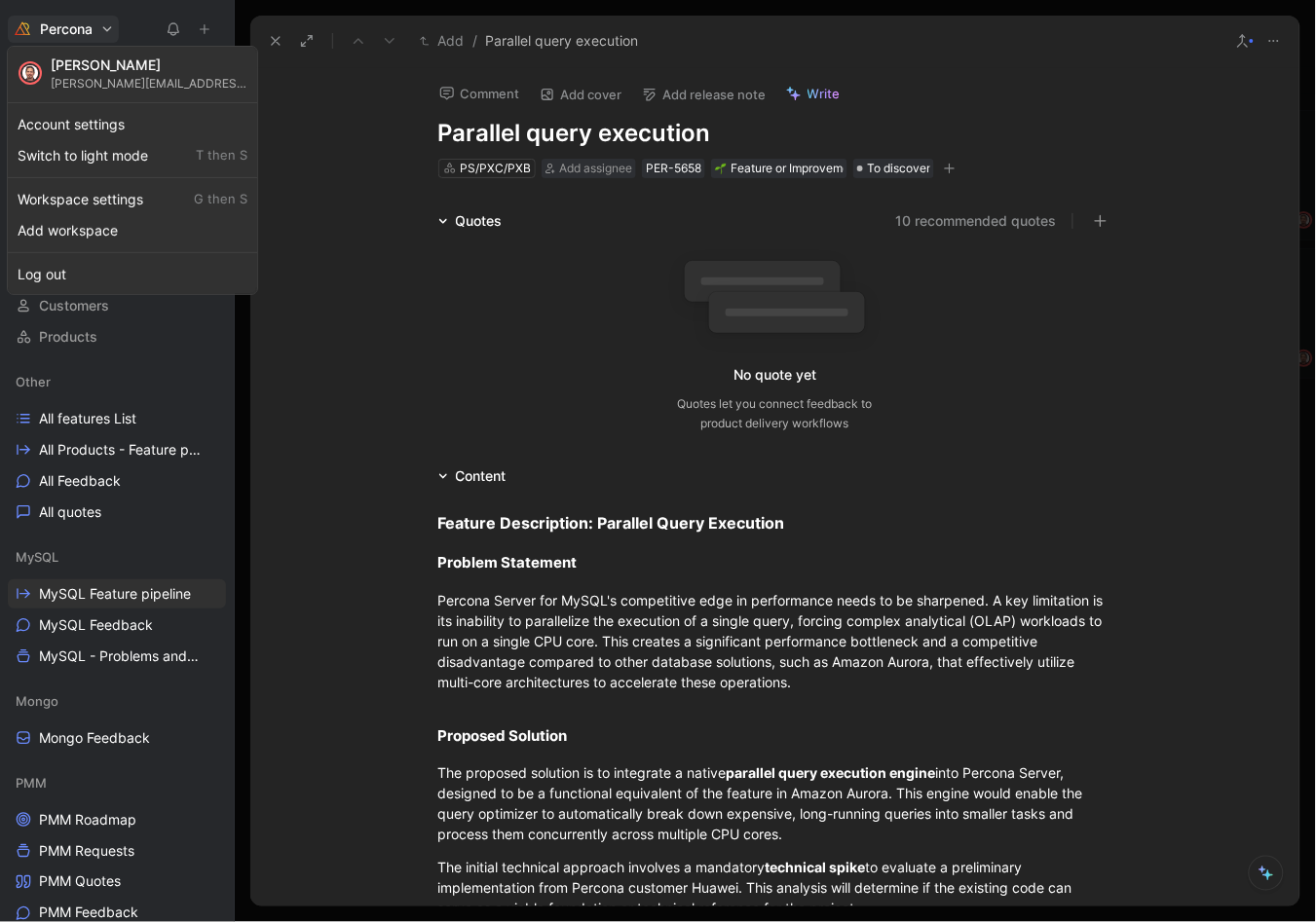 click on "Percona Search ⌘ K Ask Cycle Workspace Home G then H Feedback G then F Requests G then R Releases G then L Customers Products Other All features List All Products - Feature pipeline All Feedback All quotes MySQL MySQL Feature pipeline MySQL Feedback MySQL - Problems and Needs Mongo Mongo Feedback PMM PMM Roadmap PMM Requests PMM Quotes PMM Feedback Dashboards Product satisfaction Shipped VoC External VoC Internal Feature view Customer view Trends
To pick up a draggable item, press the space bar.
While dragging, use the arrow keys to move the item.
Press space again to drop the item in its new position, or press escape to cancel.
Introducing Changelog Enable now Help center Invite member Requests Views MySQL Feature pipeline MySQL Share Settings To prioritize Add Test HD 27633 - Jira Integration Product Descovery PS/PXC/PXB PER-106 New To discover Add Parallel query execution PS/PXC/PXB PER-5658 Add PXC Zero-Downtime Node Addition PS/PXC/PXB PER-33 7 Add PS/PXC/PXB PER-32 10 1" at bounding box center (658, 461) 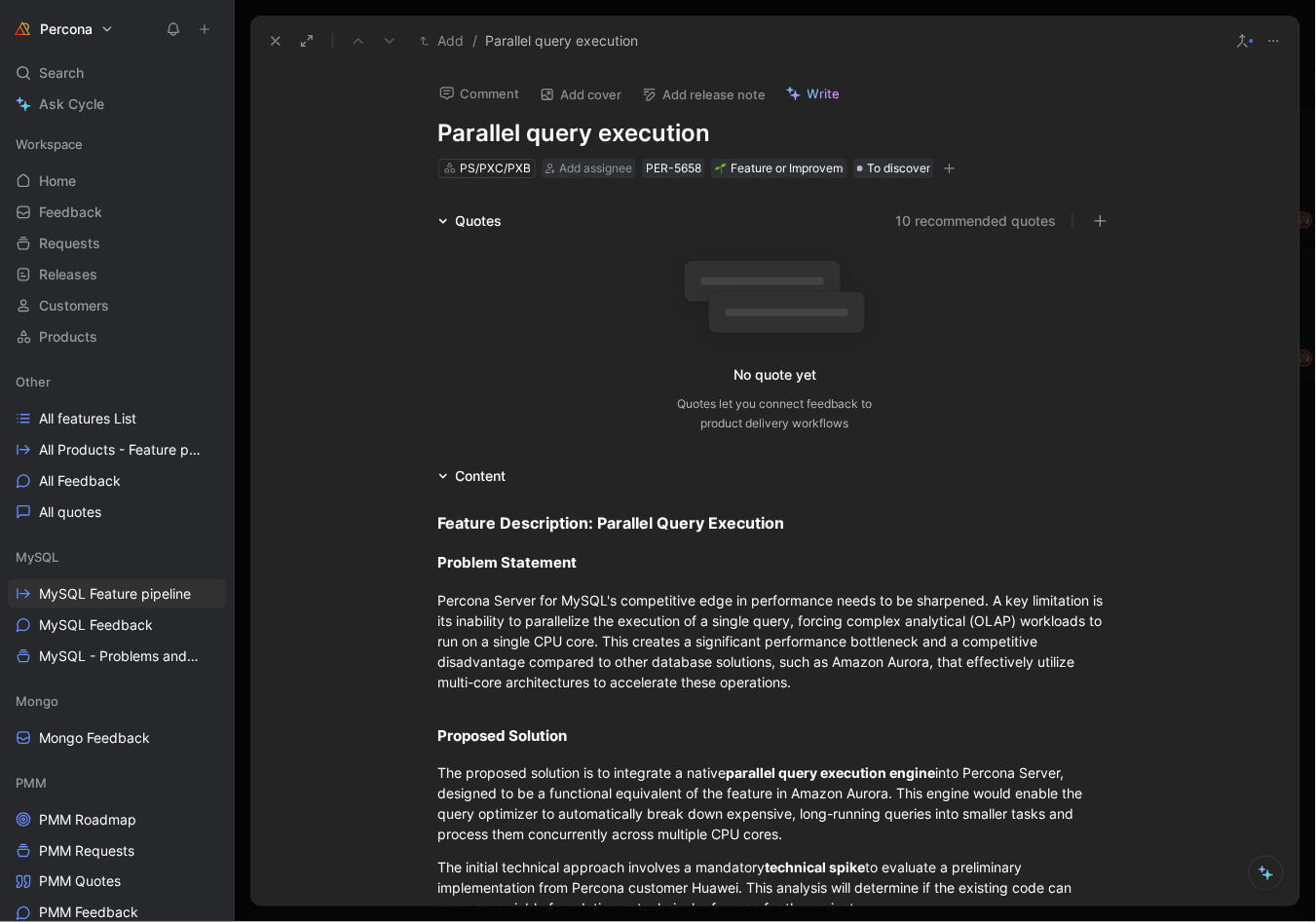 click on "Percona Search ⌘ K Ask Cycle Workspace Home G then H Feedback G then F Requests G then R Releases G then L Customers Products Other All features List All Products - Feature pipeline All Feedback All quotes MySQL MySQL Feature pipeline MySQL Feedback MySQL - Problems and Needs Mongo Mongo Feedback PMM PMM Roadmap PMM Requests PMM Quotes PMM Feedback Dashboards Product satisfaction Shipped VoC External VoC Internal Feature view Customer view Trends
To pick up a draggable item, press the space bar.
While dragging, use the arrow keys to move the item.
Press space again to drop the item in its new position, or press escape to cancel.
Introducing Changelog Enable now Help center Invite member" at bounding box center [117, 461] 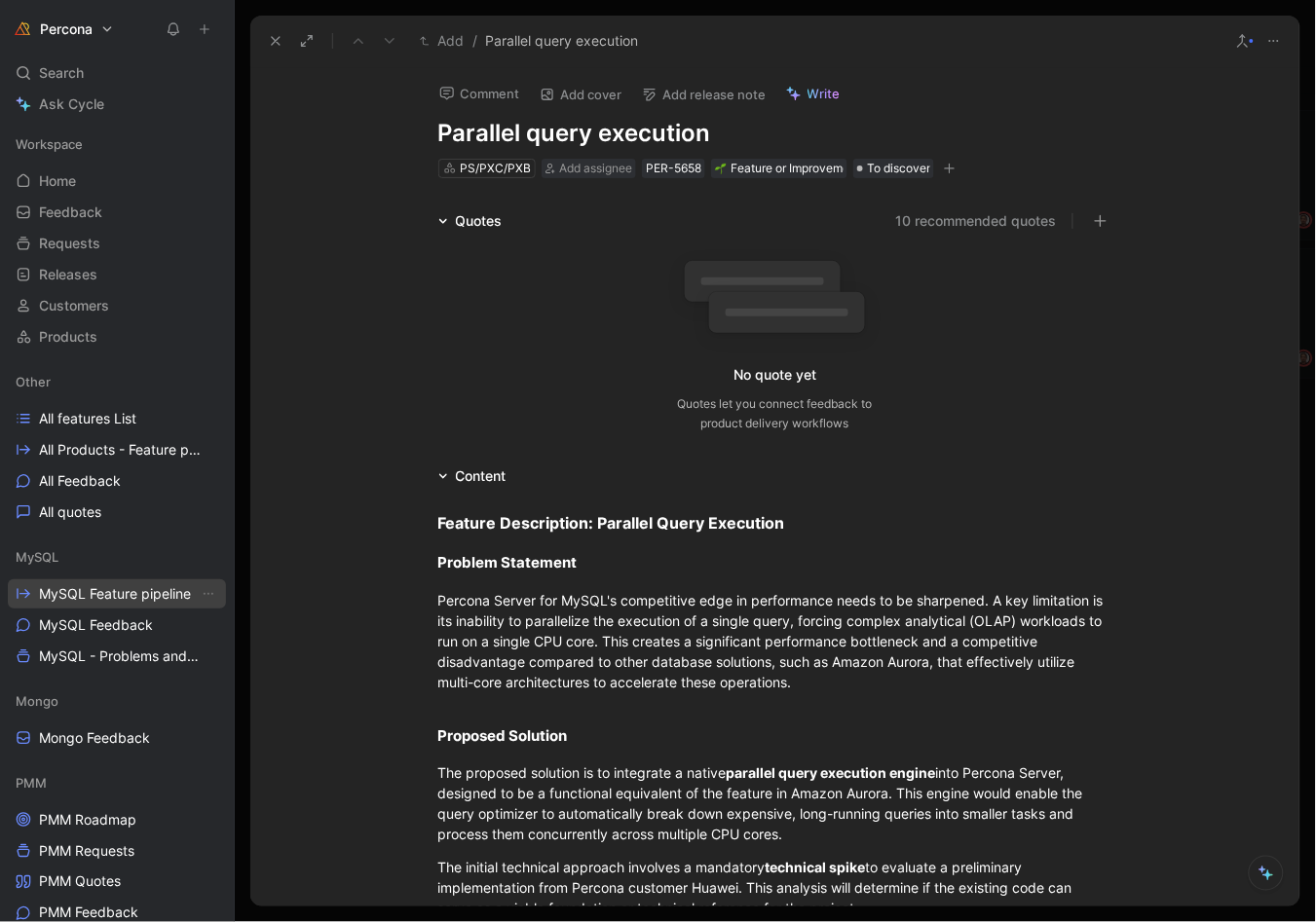 click on "MySQL Feature pipeline" at bounding box center [115, 594] 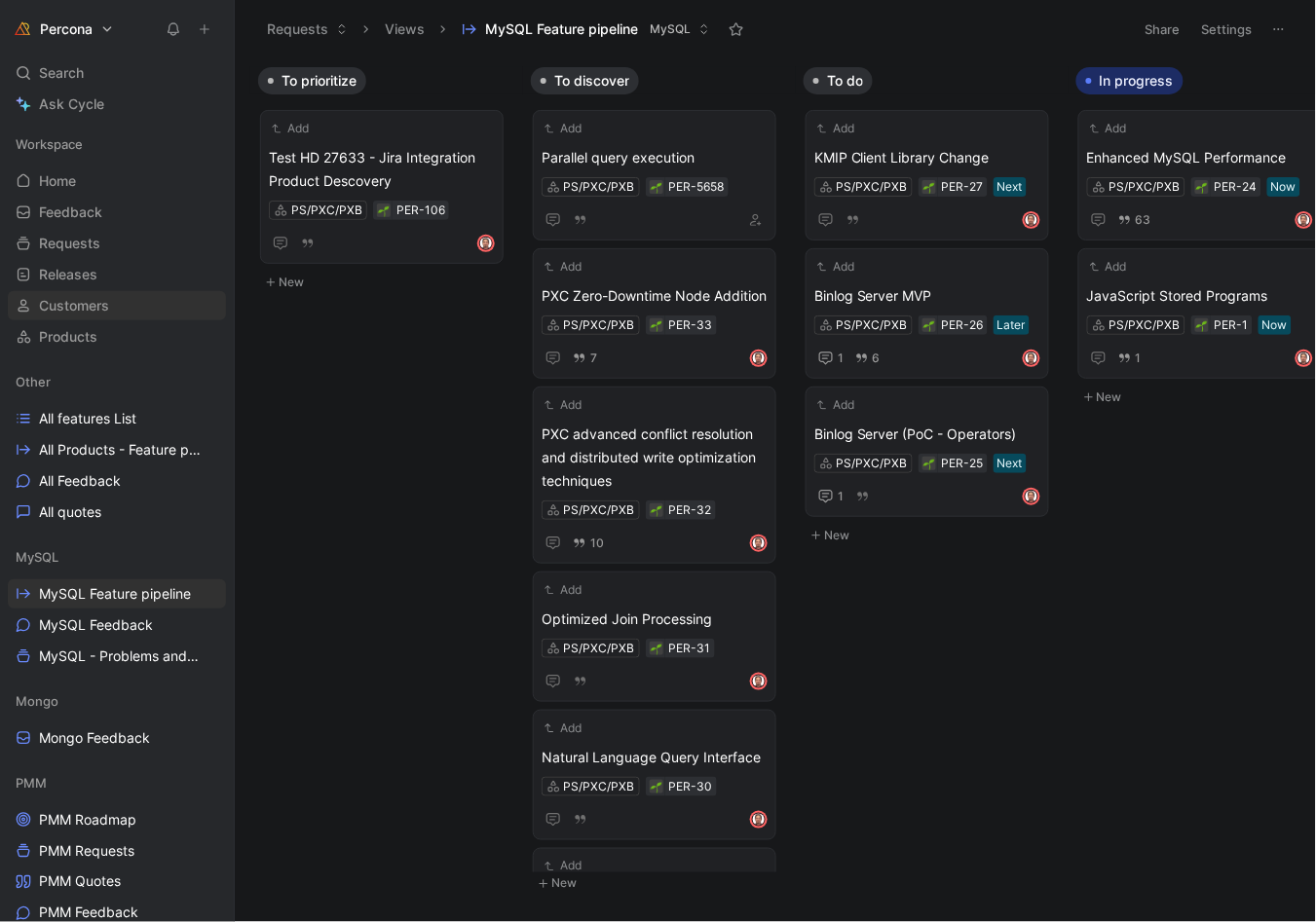 click on "Customers" at bounding box center [117, 306] 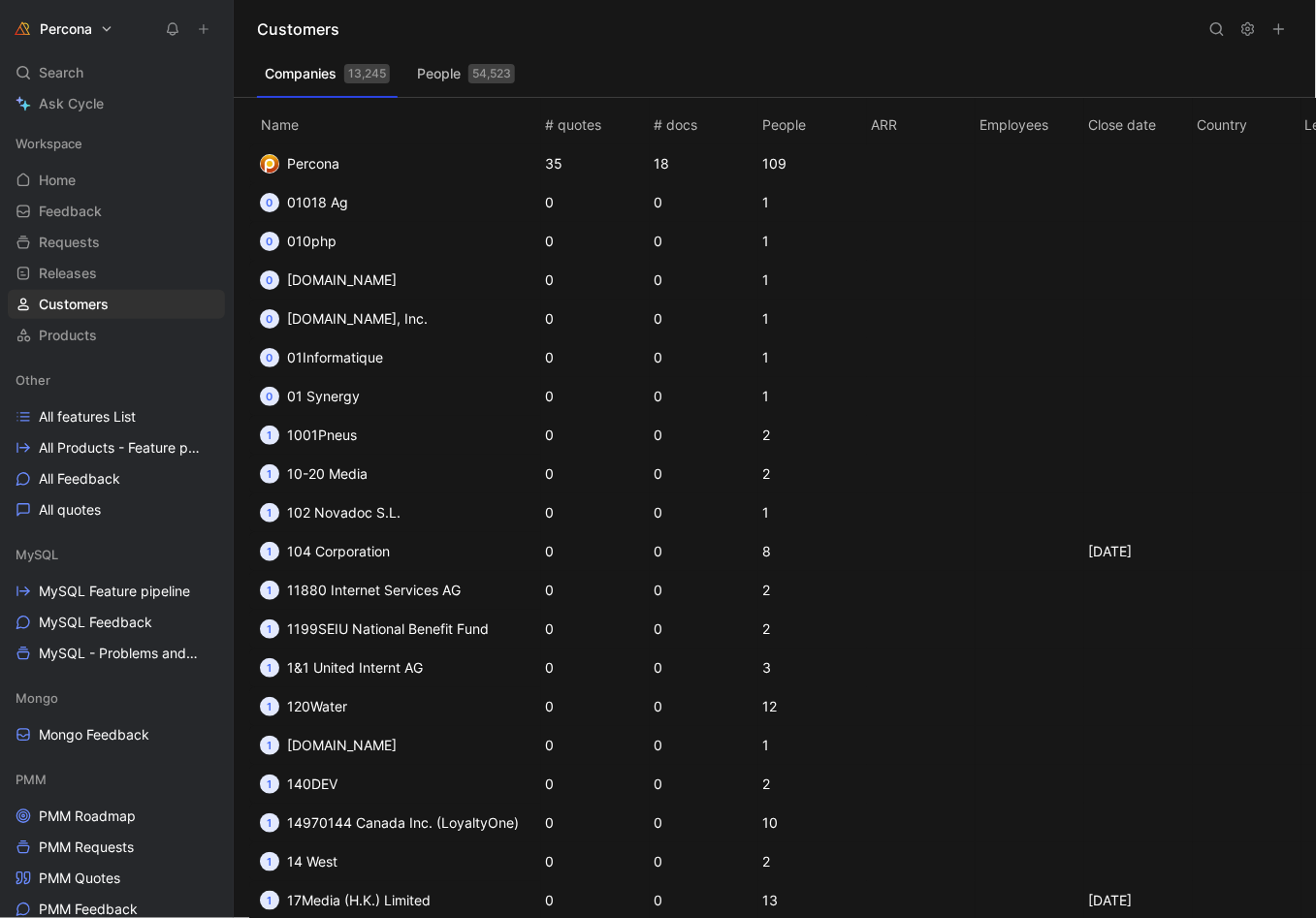 click at bounding box center (1217, 29) 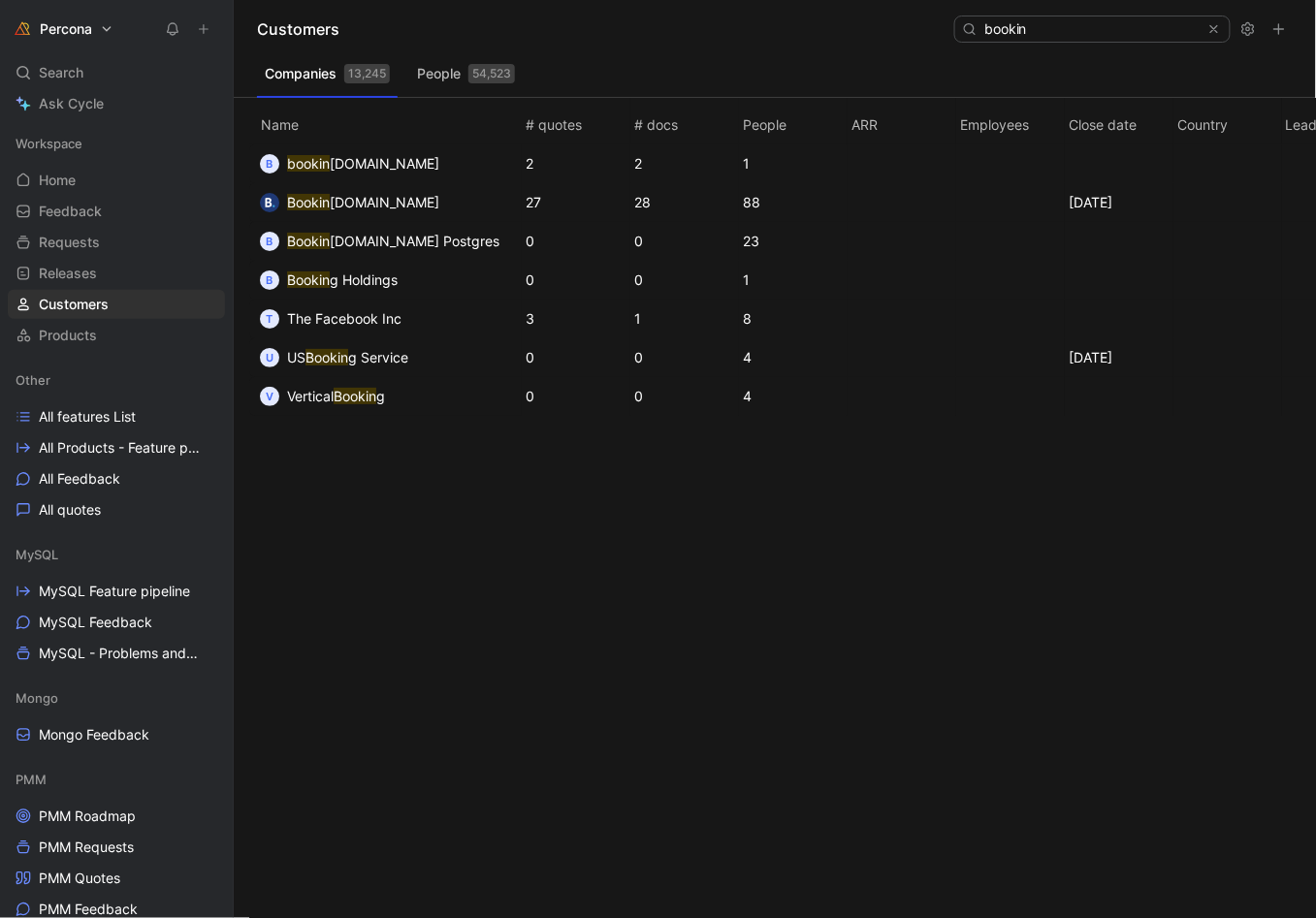 type on "booking" 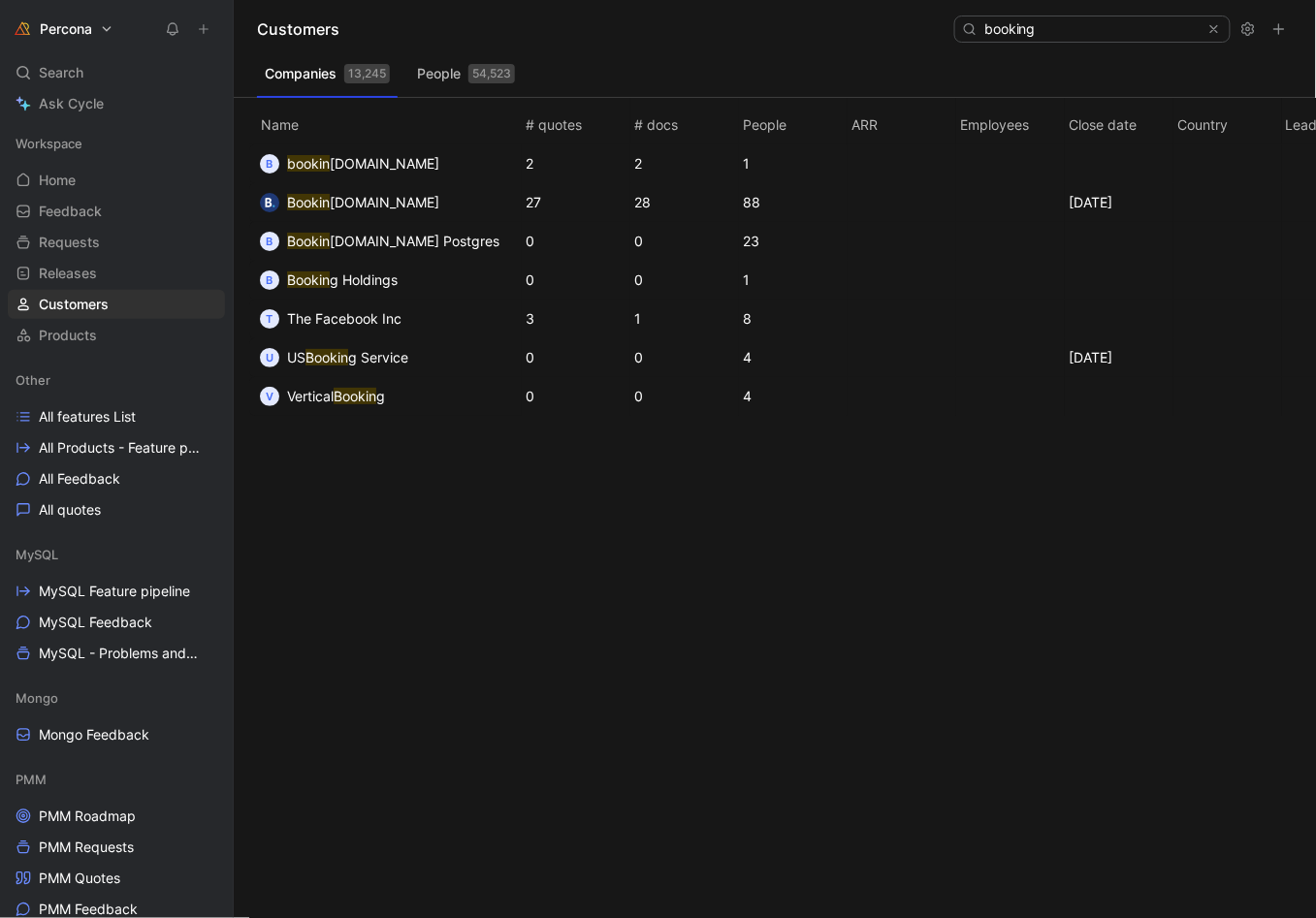 drag, startPoint x: 988, startPoint y: 67, endPoint x: 314, endPoint y: 202, distance: 687.38708 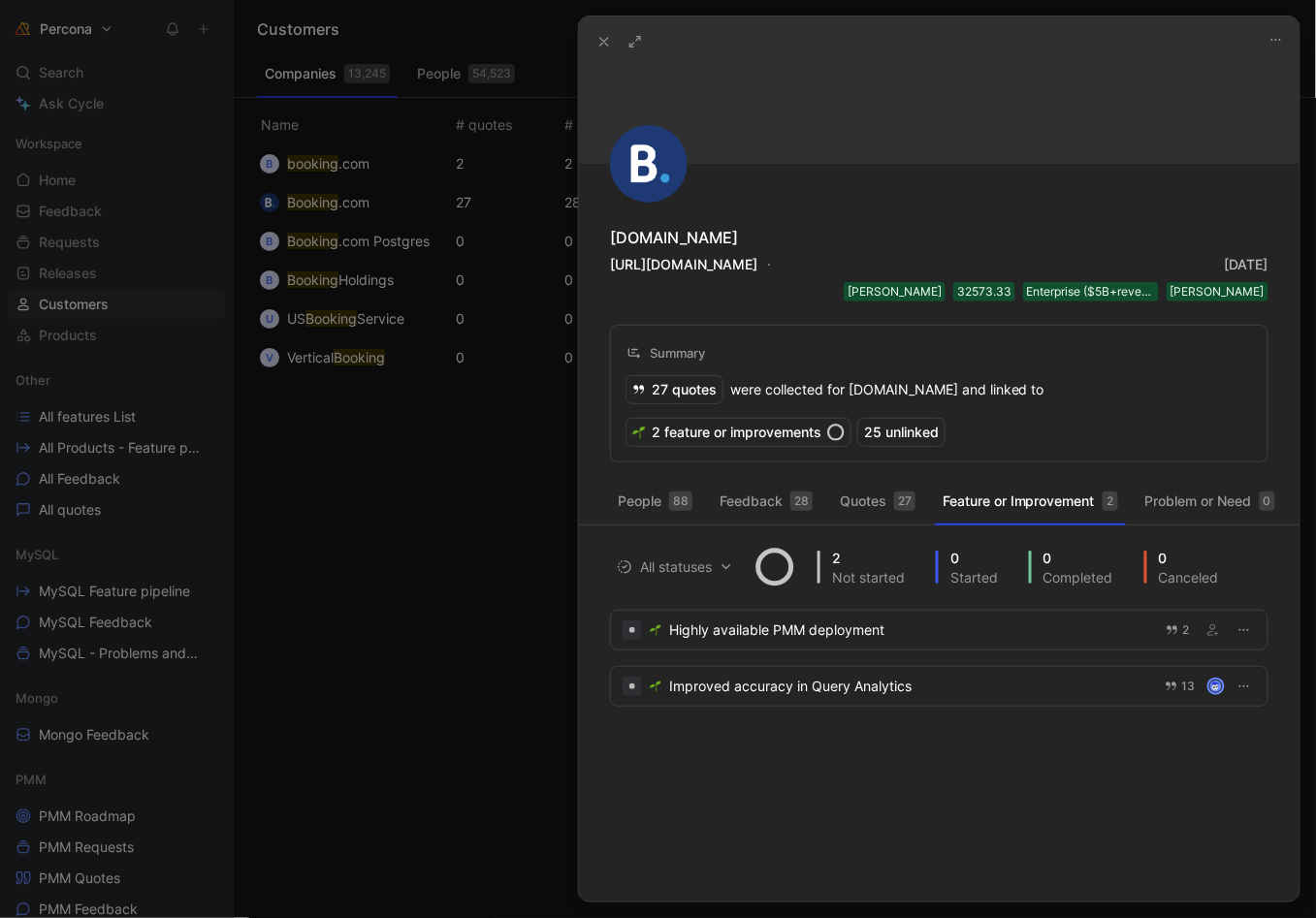 click at bounding box center [635, 42] 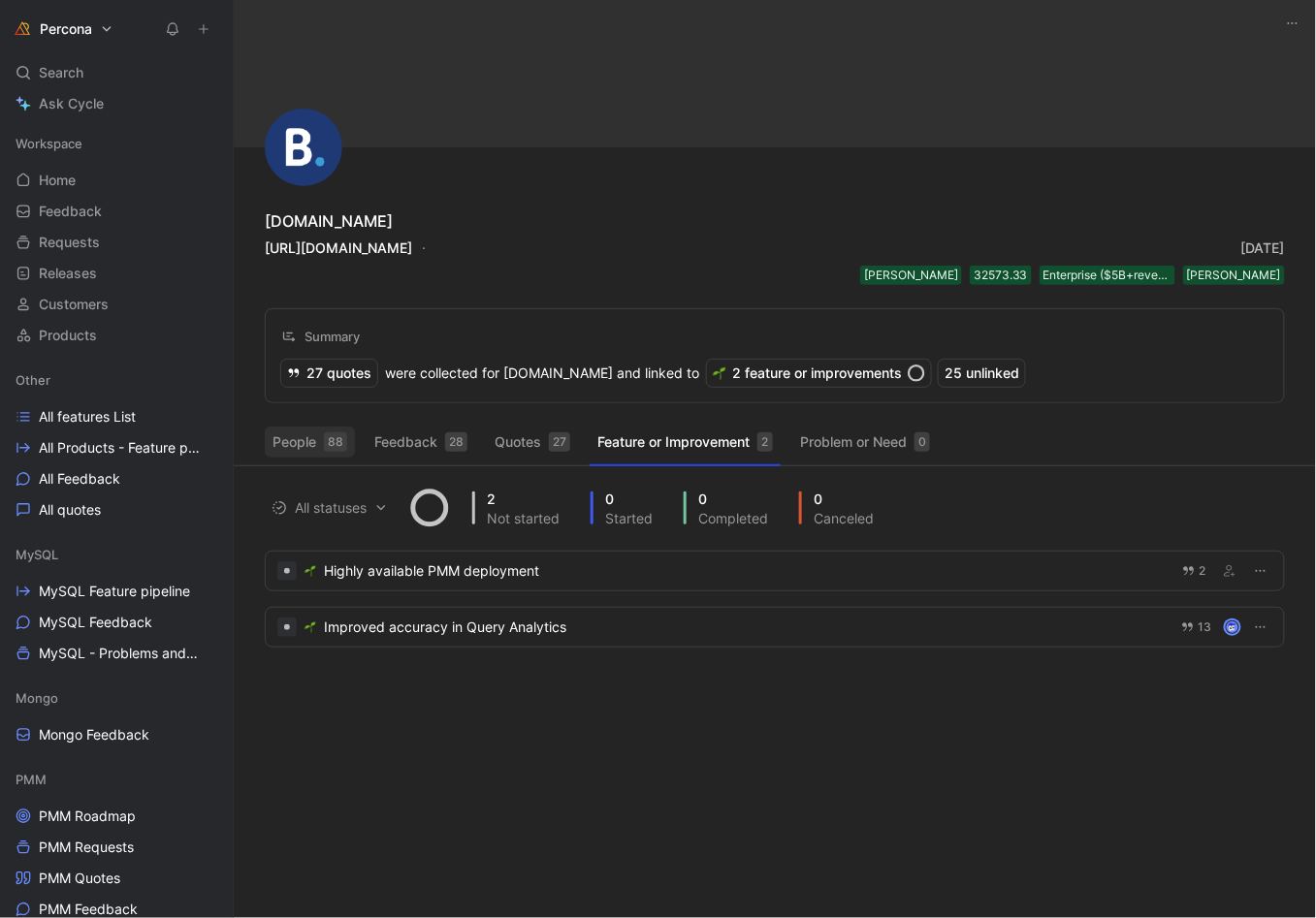 click on "People 88" at bounding box center (309, 442) 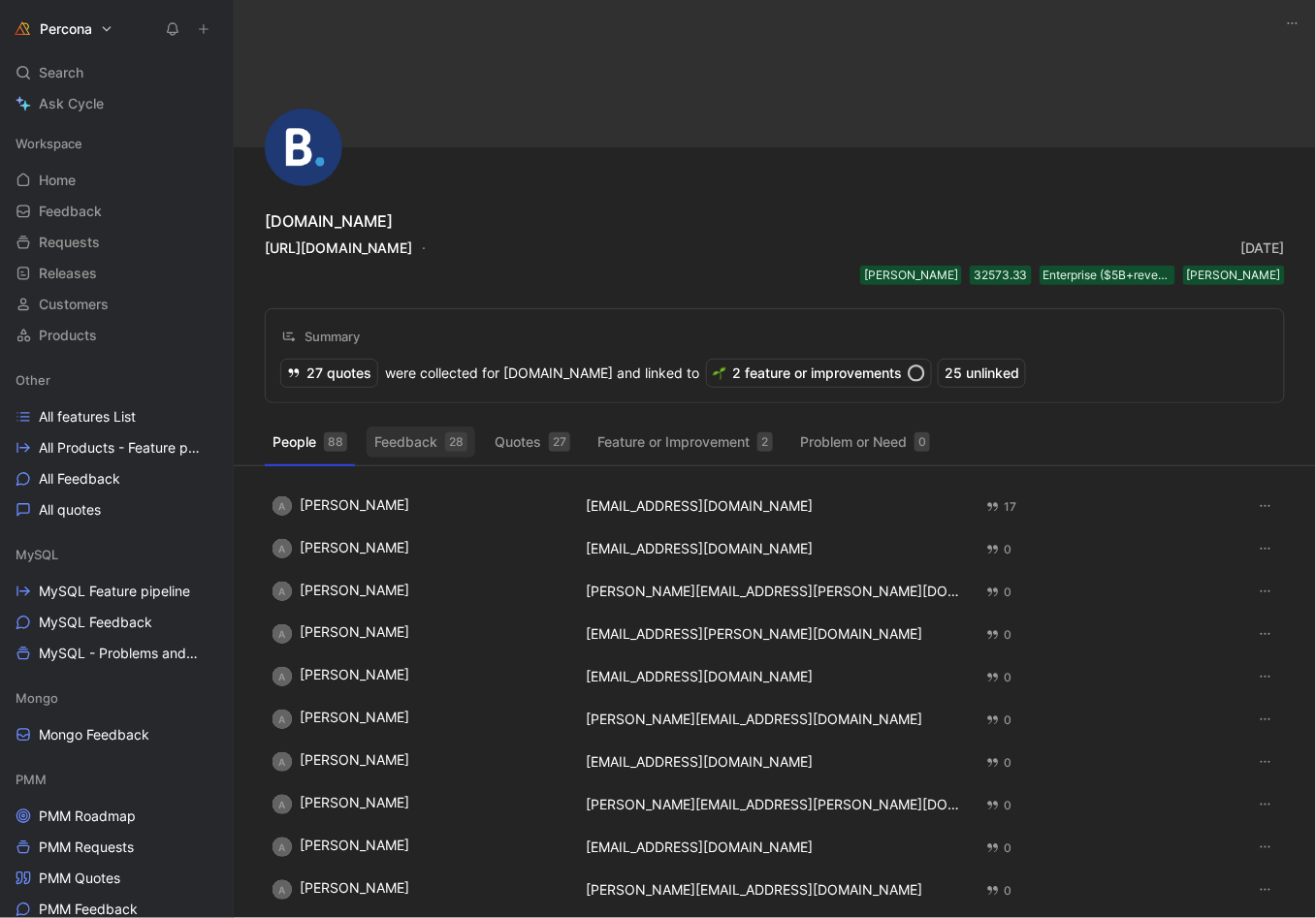 click on "Feedback 28" at bounding box center [421, 442] 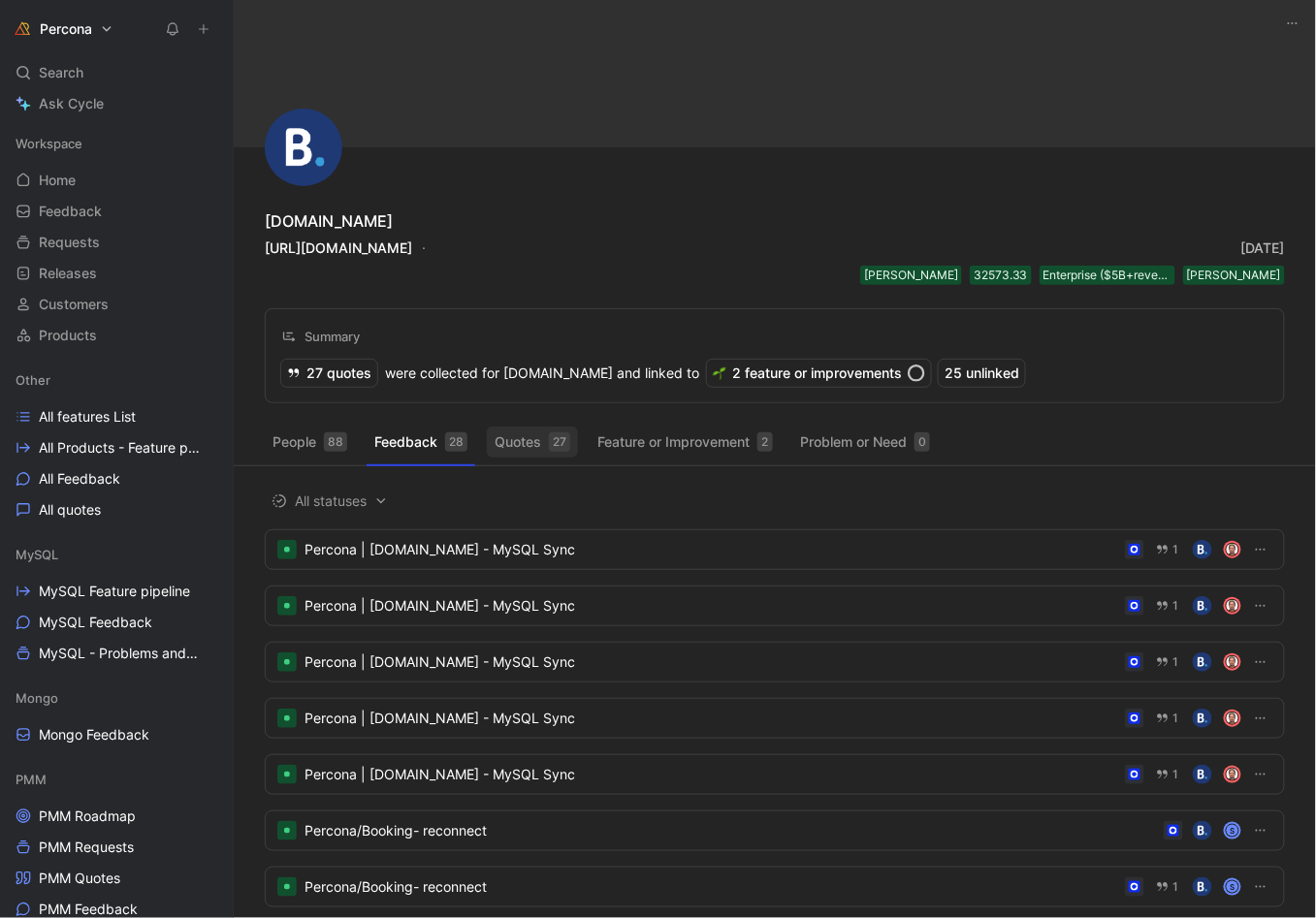 click on "Quotes 27" at bounding box center [532, 442] 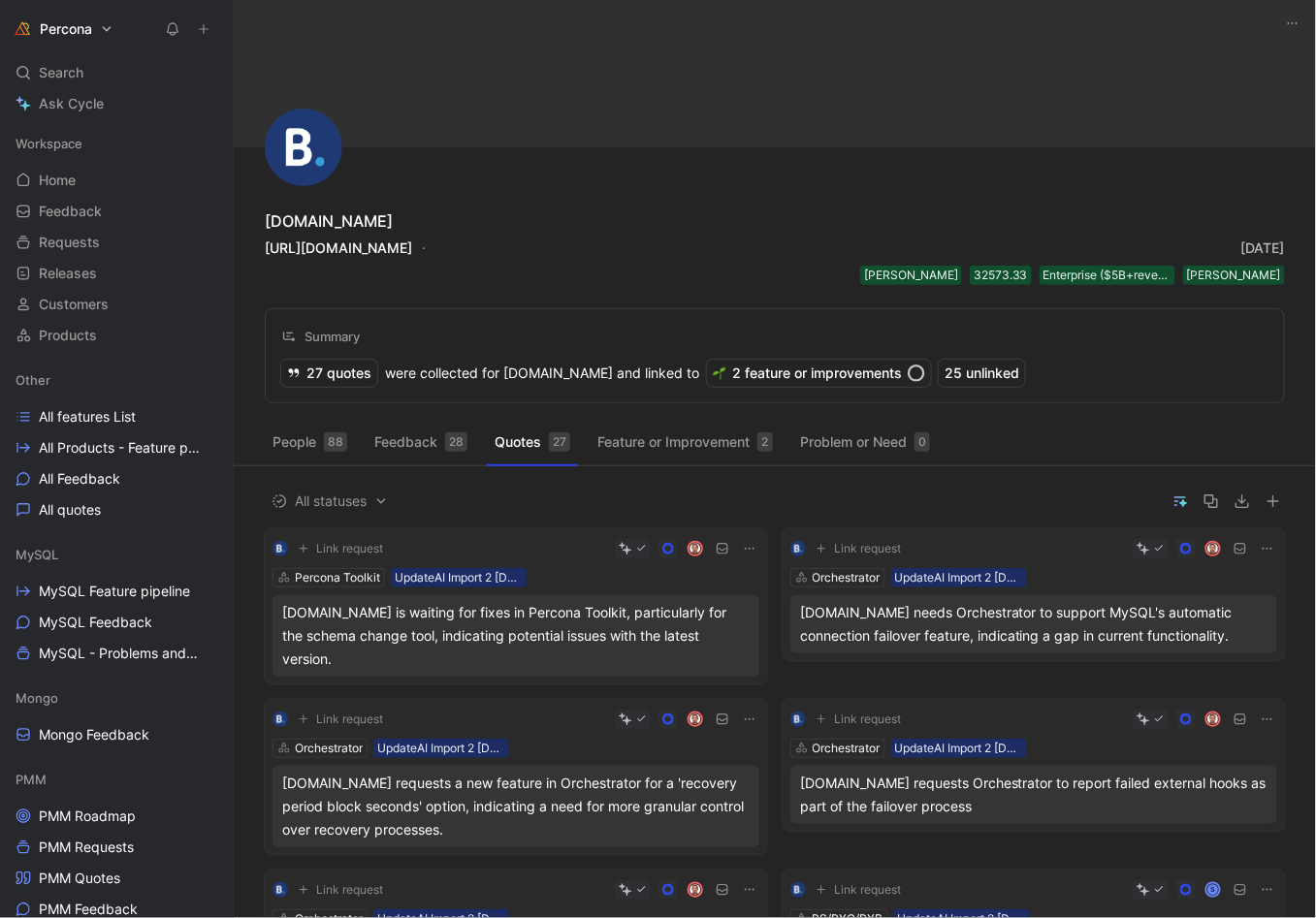 scroll, scrollTop: 48, scrollLeft: 0, axis: vertical 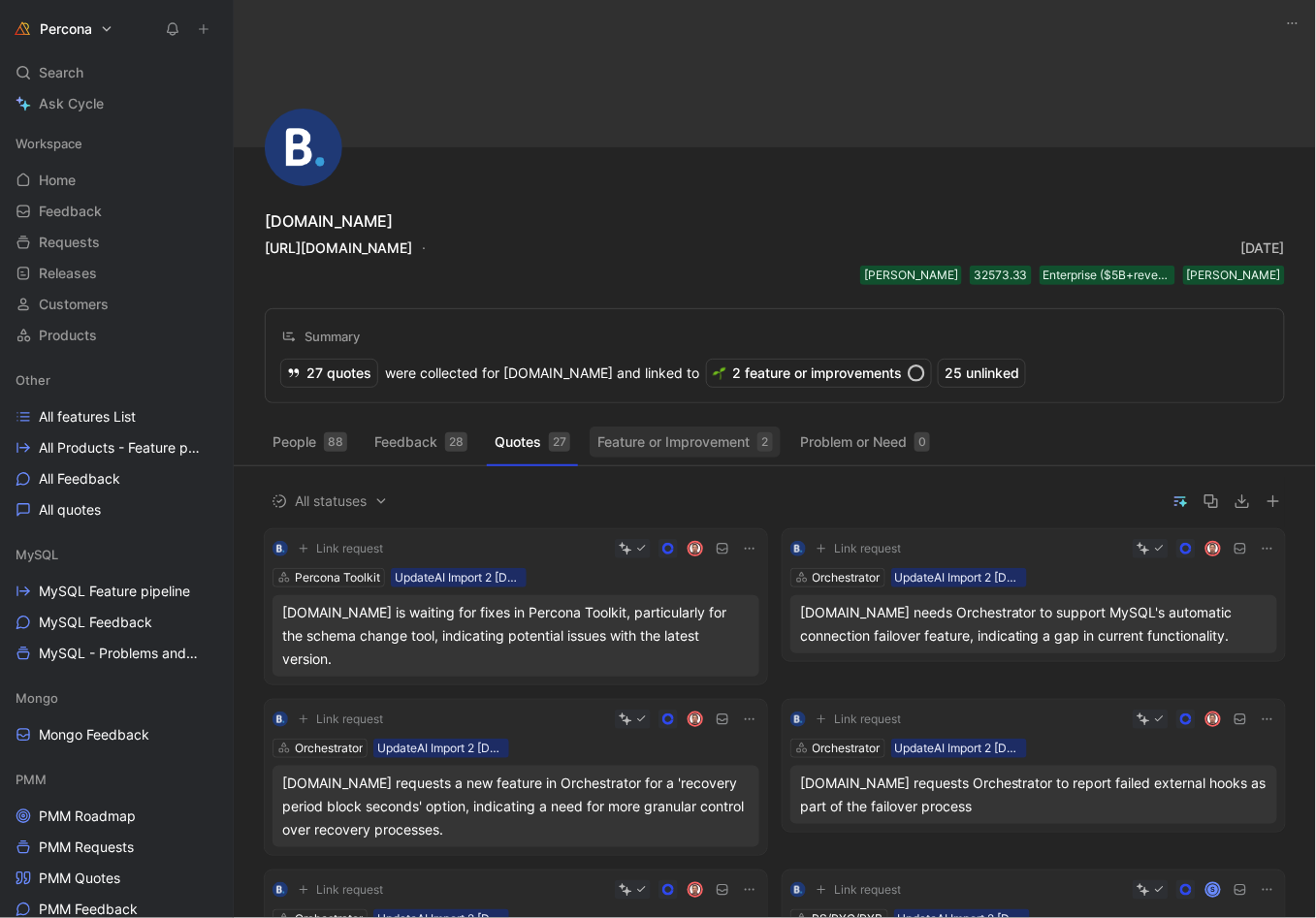 click on "Feature or Improvement 2" at bounding box center [685, 442] 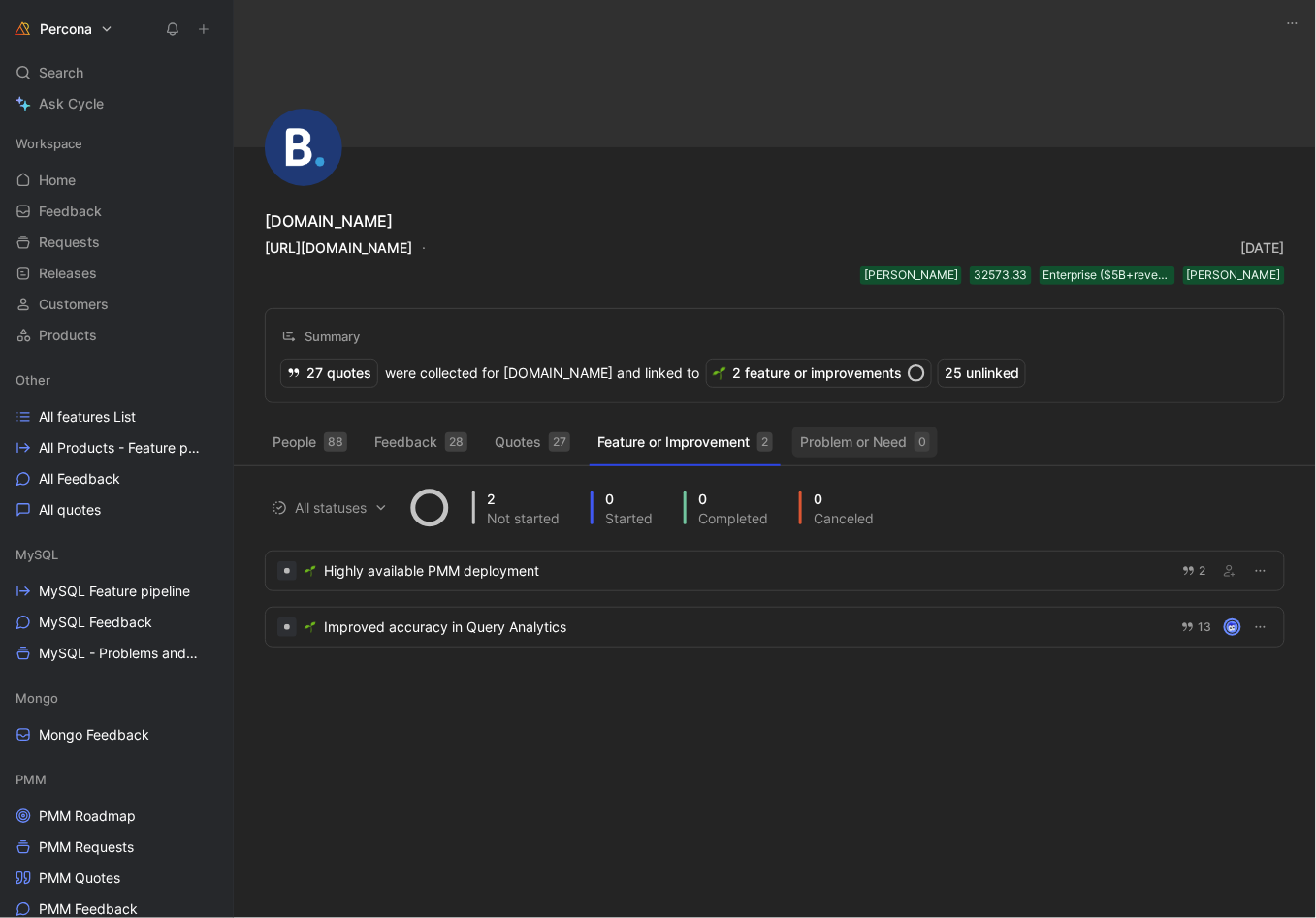 click on "Problem or Need 0" at bounding box center (865, 442) 